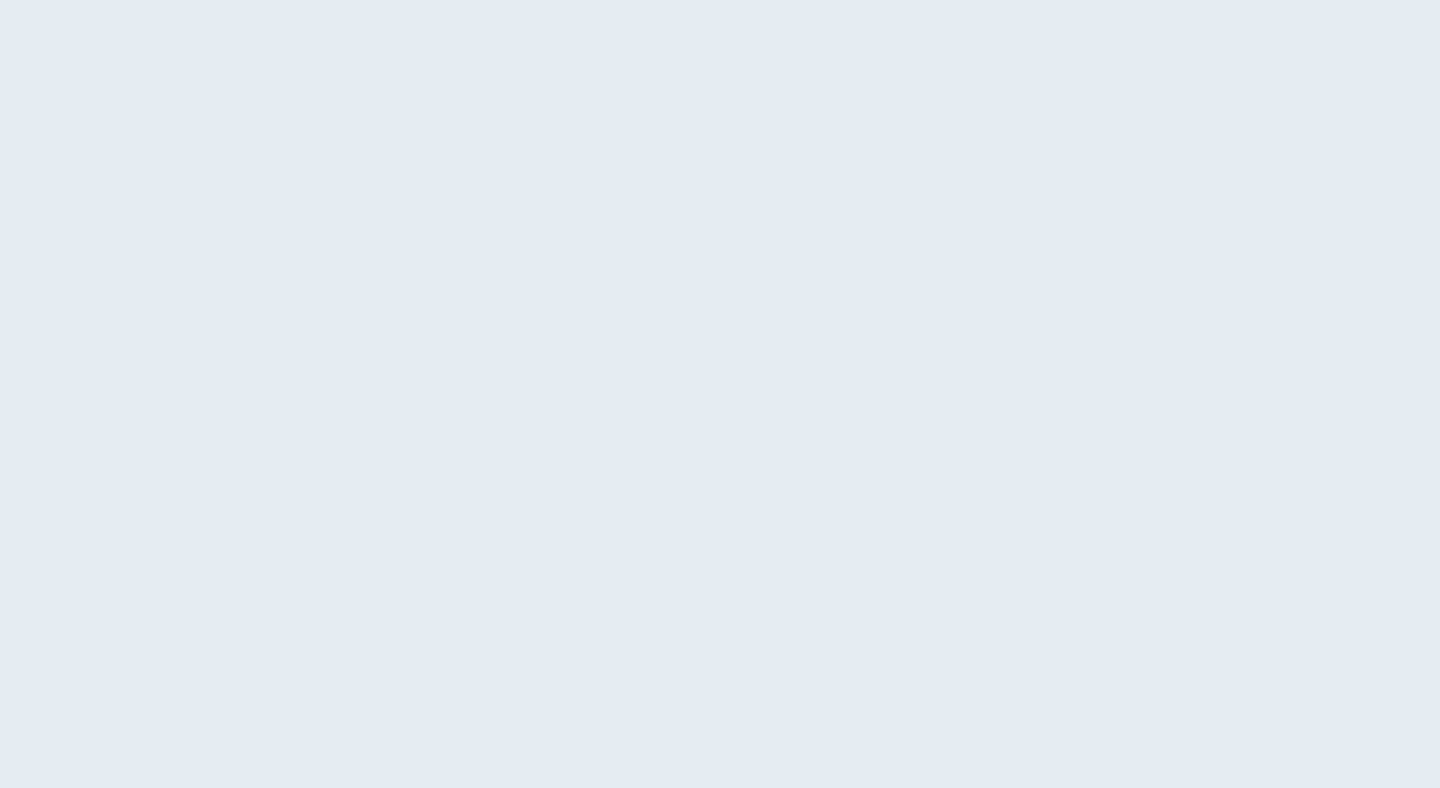 scroll, scrollTop: 0, scrollLeft: 0, axis: both 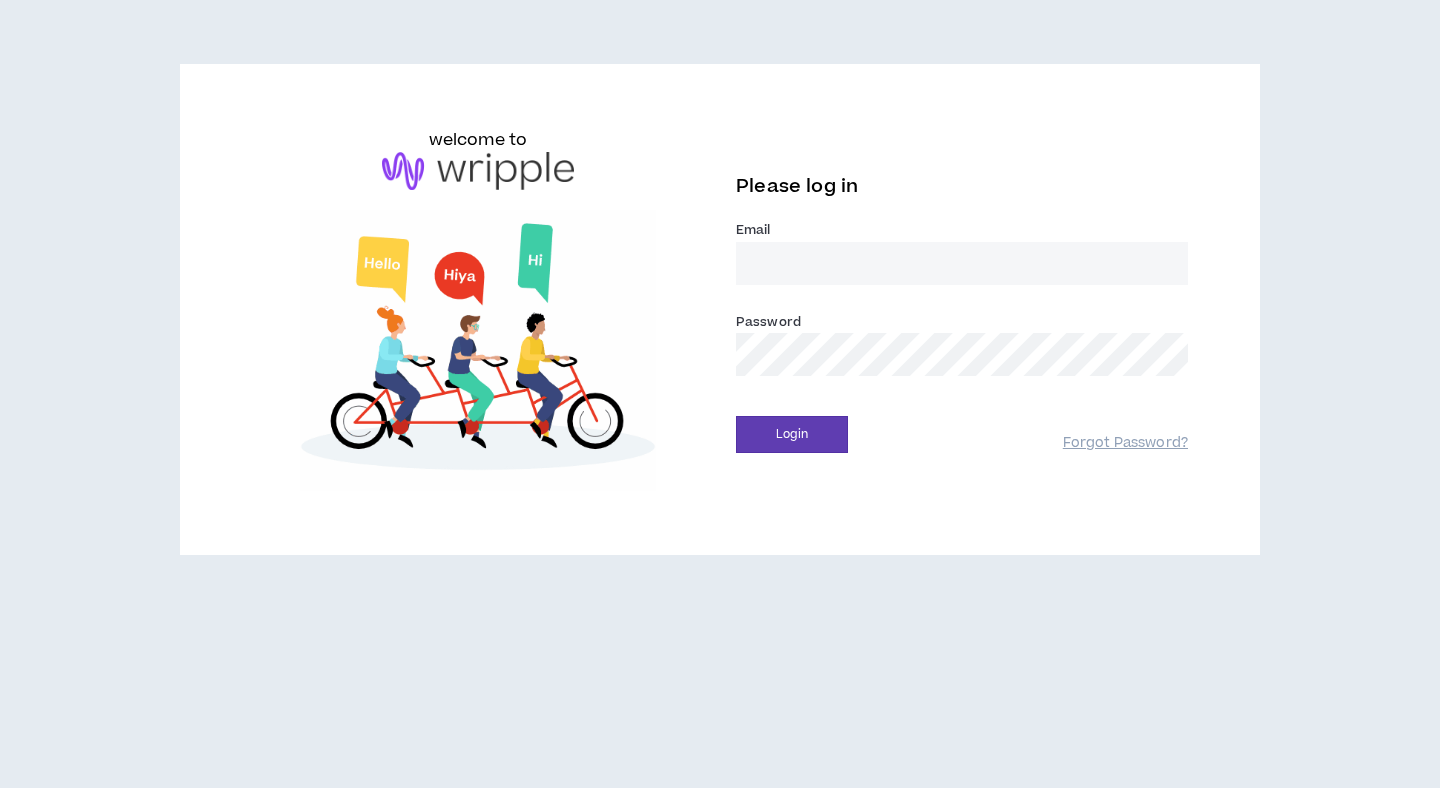 click on "Email  *" at bounding box center [962, 263] 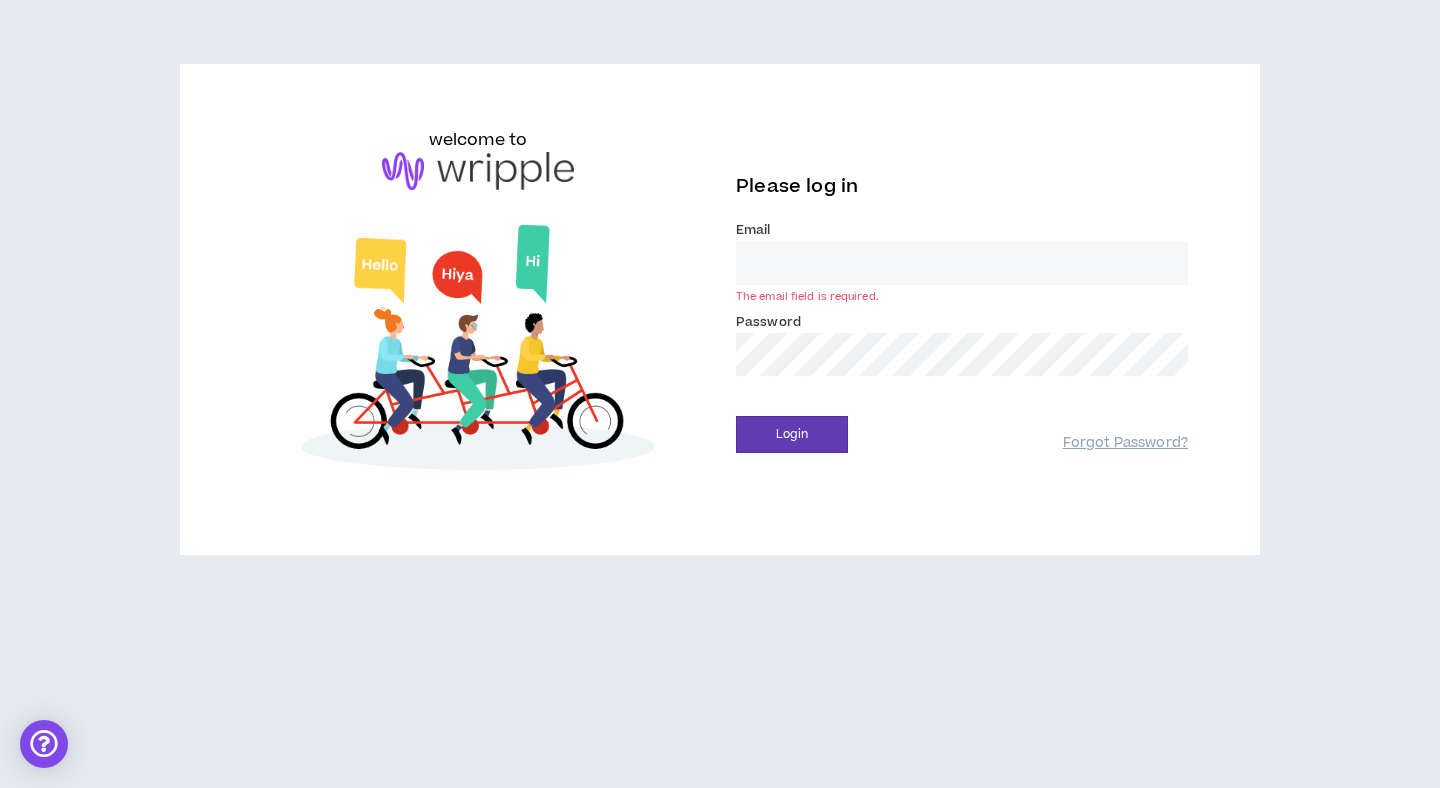 type on "[EMAIL_ADDRESS][DOMAIN_NAME]" 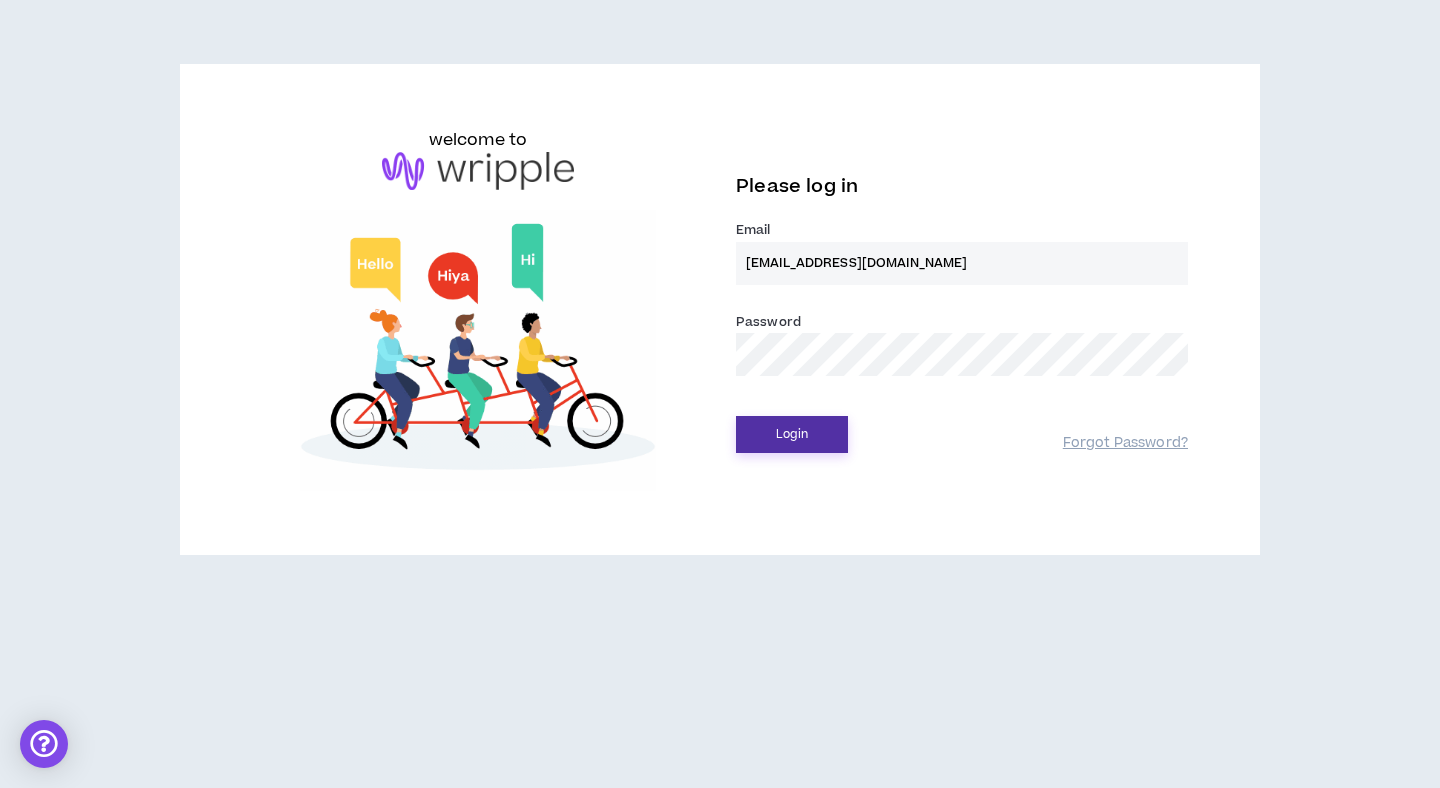 click on "Login" at bounding box center [792, 434] 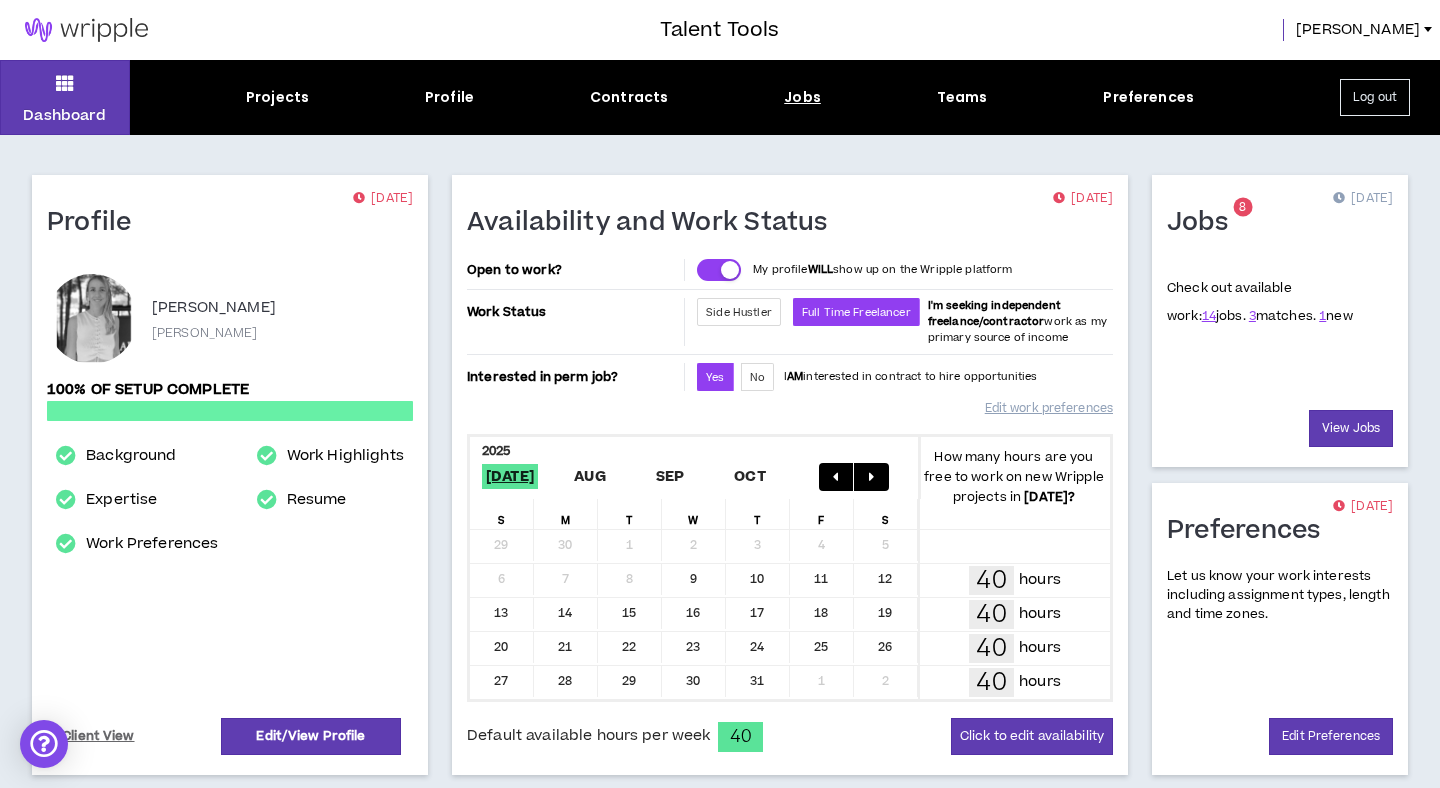 click on "Jobs" at bounding box center (802, 97) 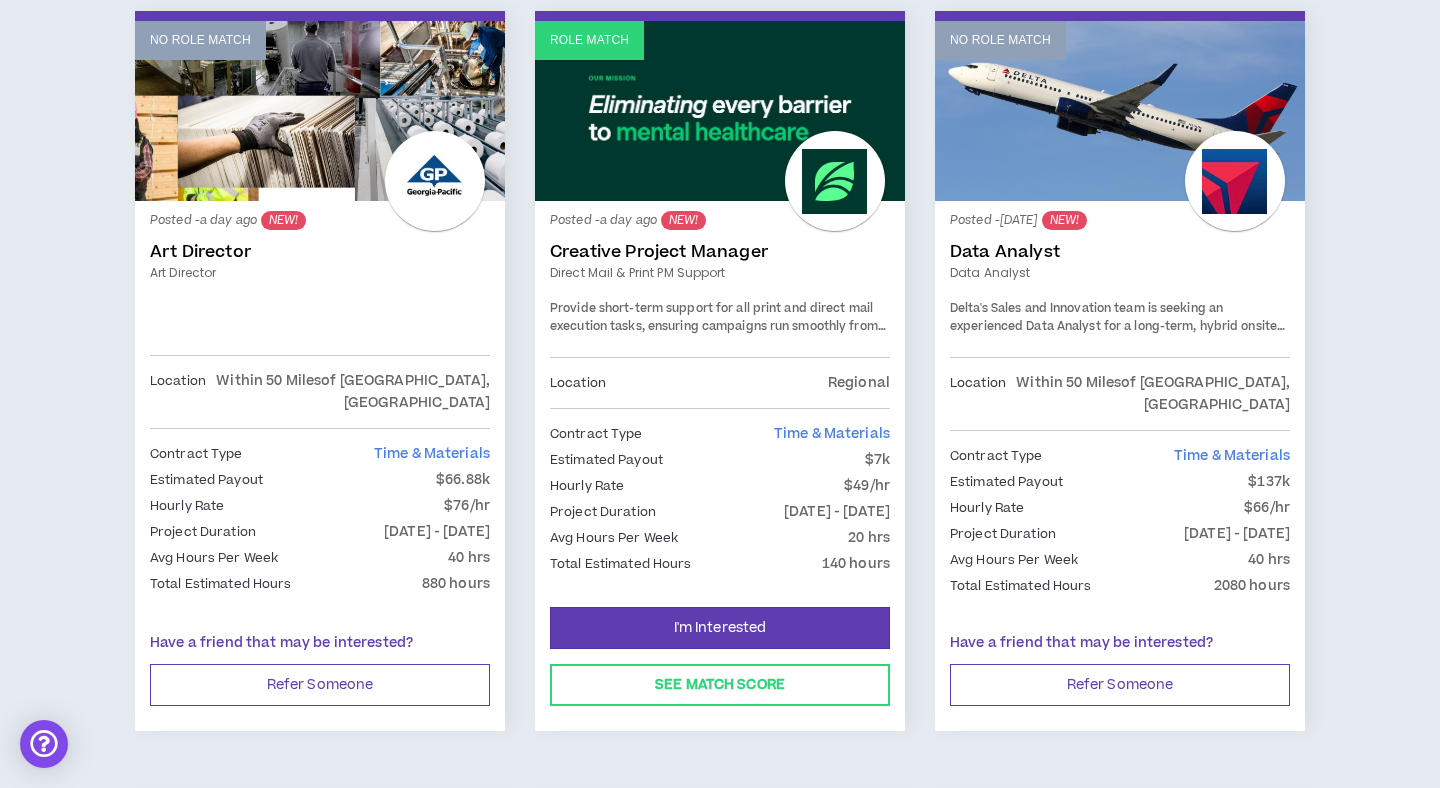 scroll, scrollTop: 374, scrollLeft: 0, axis: vertical 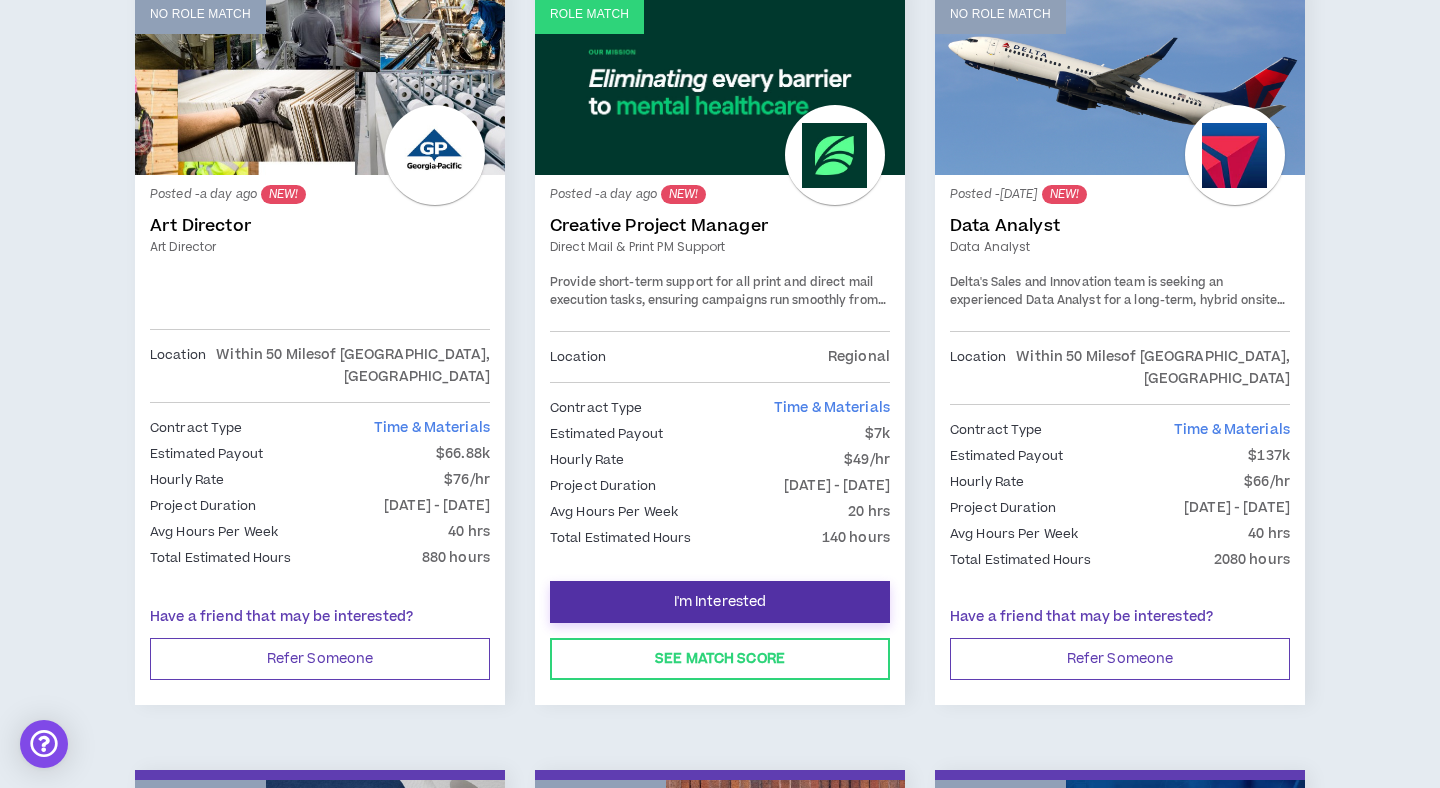 click on "I'm Interested" at bounding box center (720, 602) 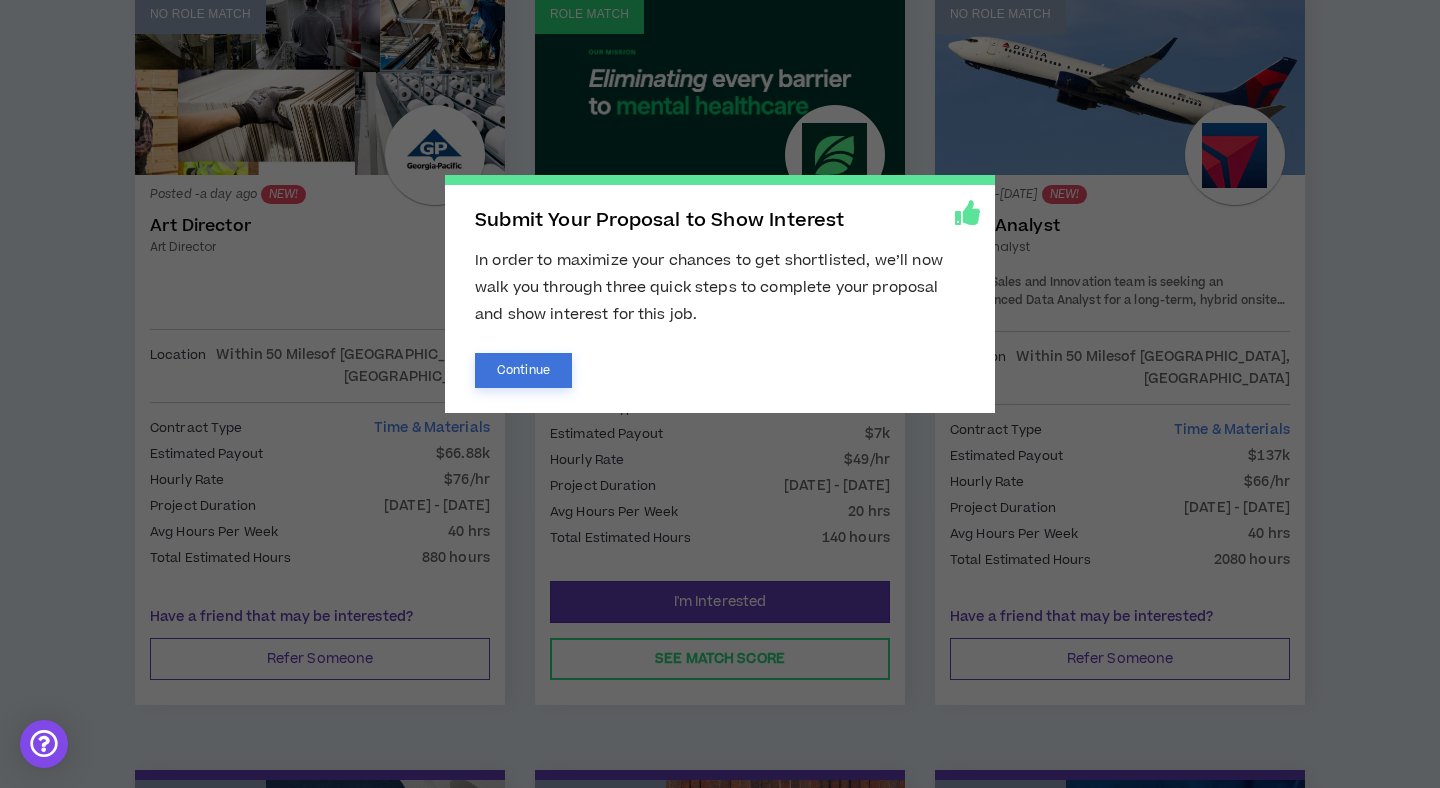 click on "Continue" at bounding box center [523, 370] 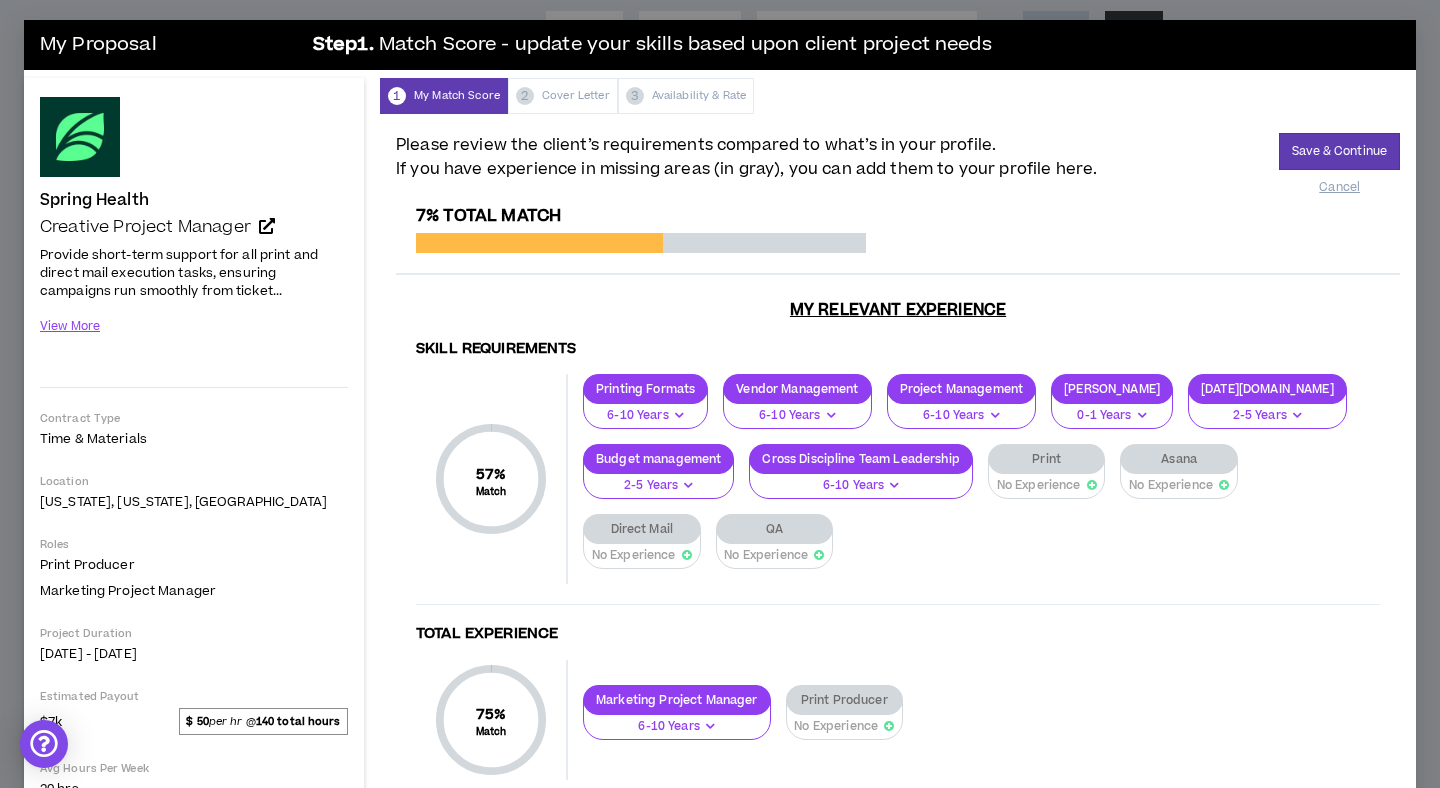 scroll, scrollTop: 55, scrollLeft: 0, axis: vertical 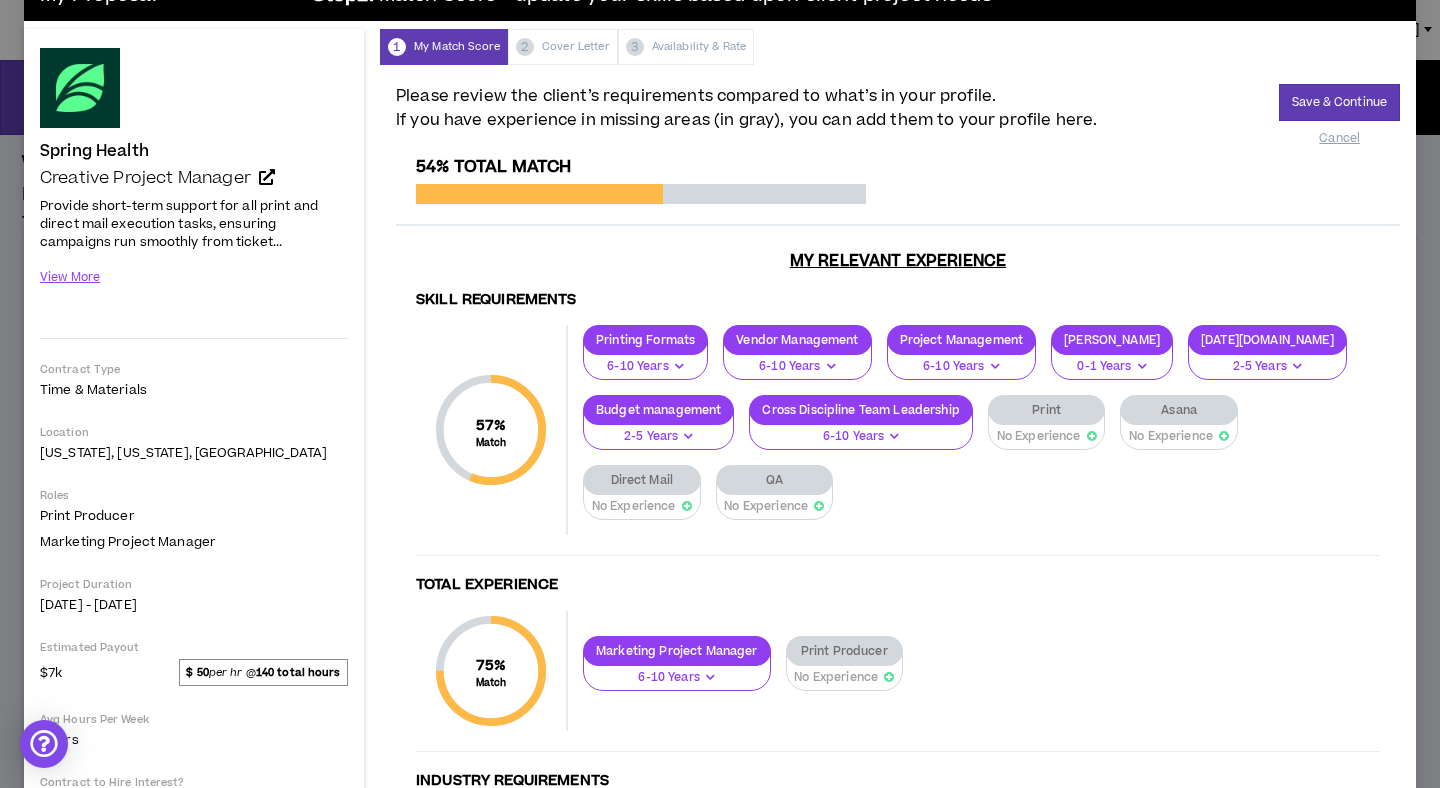 click on "Direct Mail" at bounding box center [642, 480] 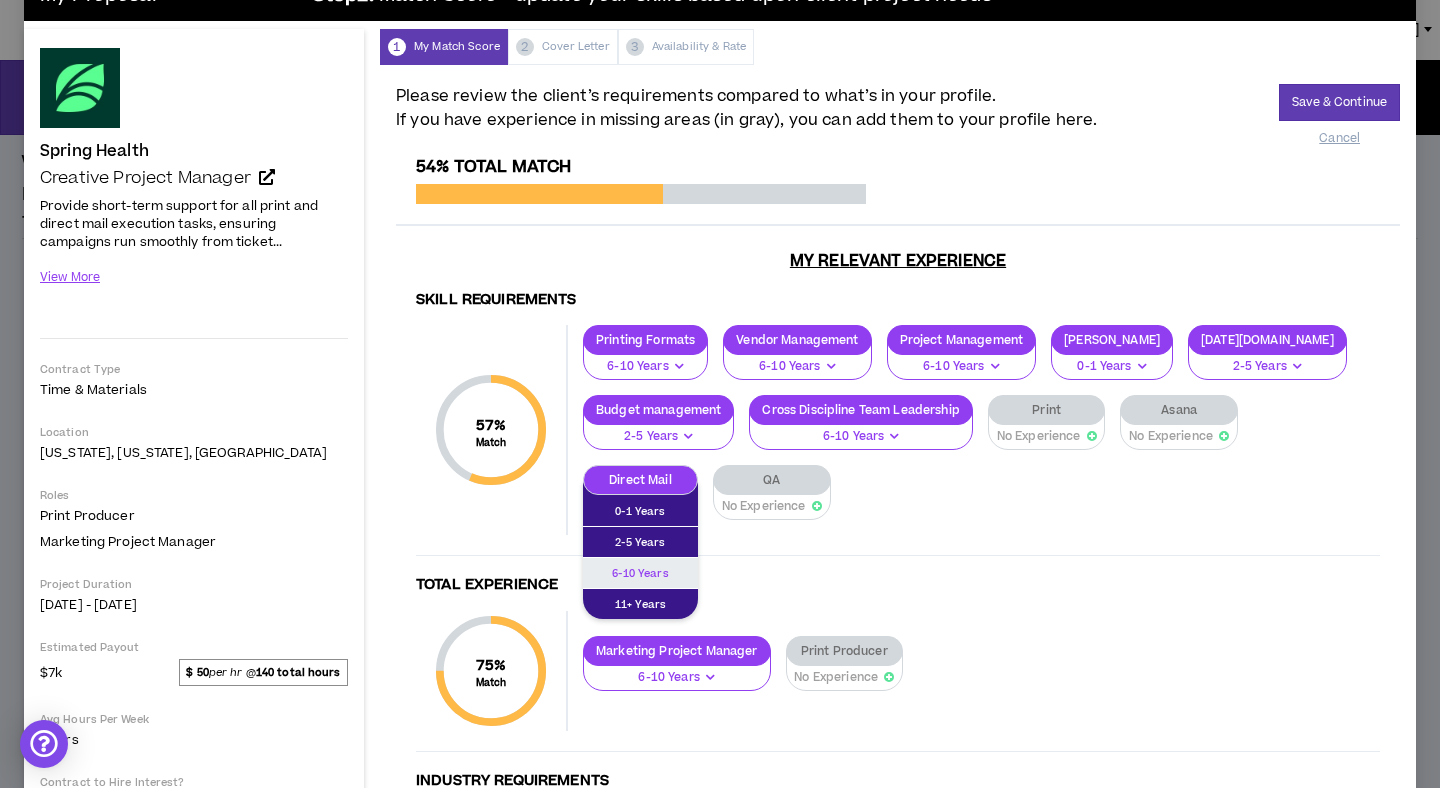click on "6-10 Years" at bounding box center [640, 573] 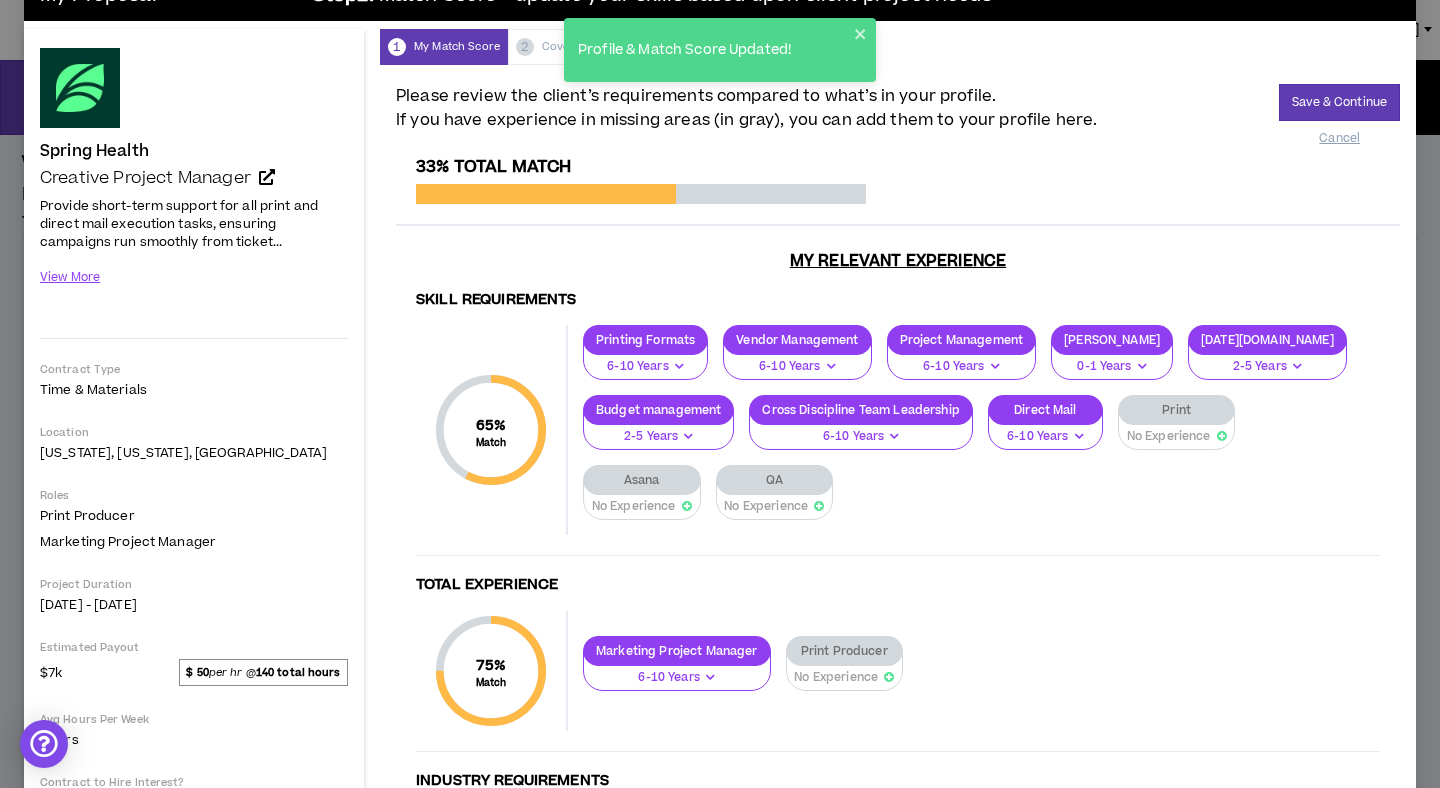 click on "No Experience" at bounding box center (1169, 436) 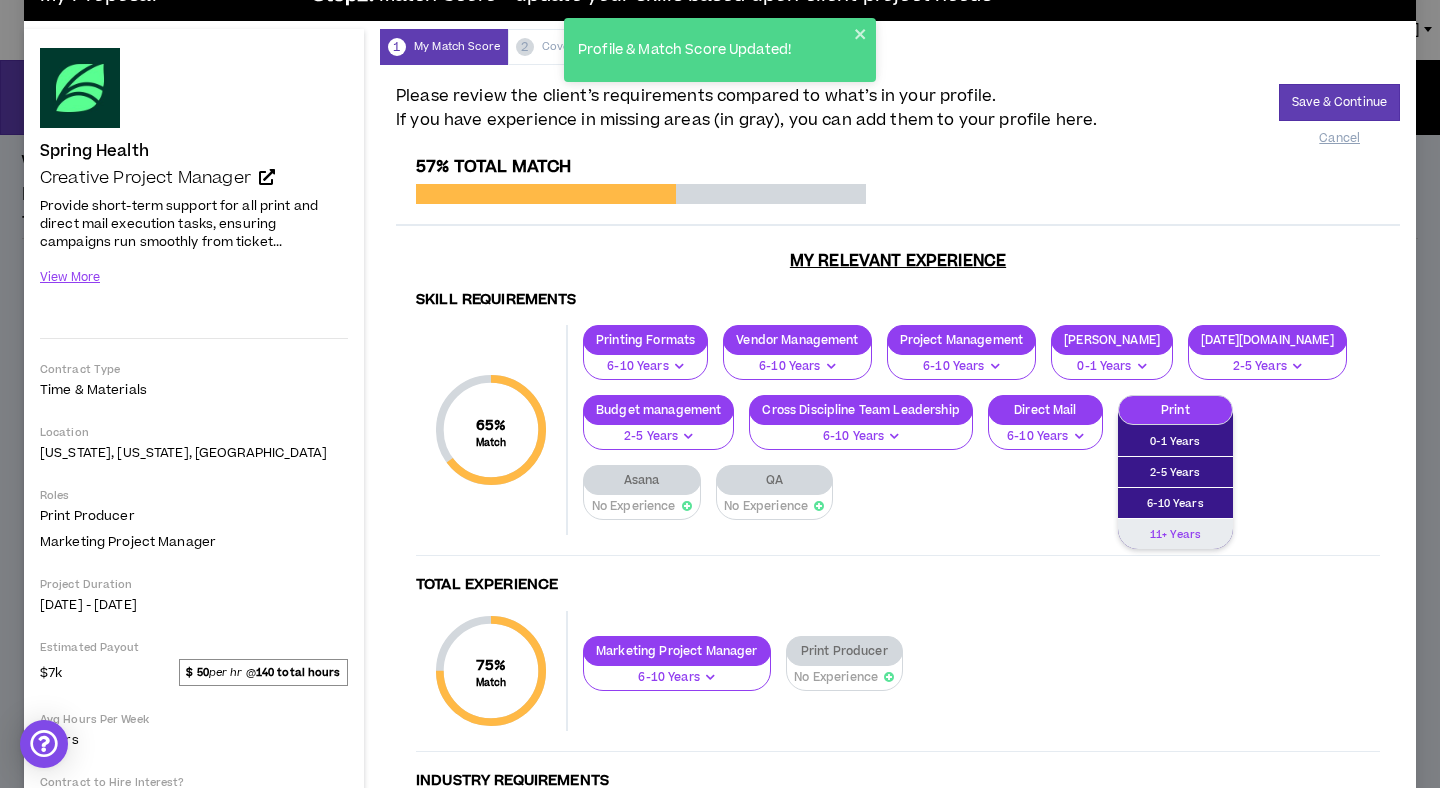 click on "11+ Years" at bounding box center [1175, 534] 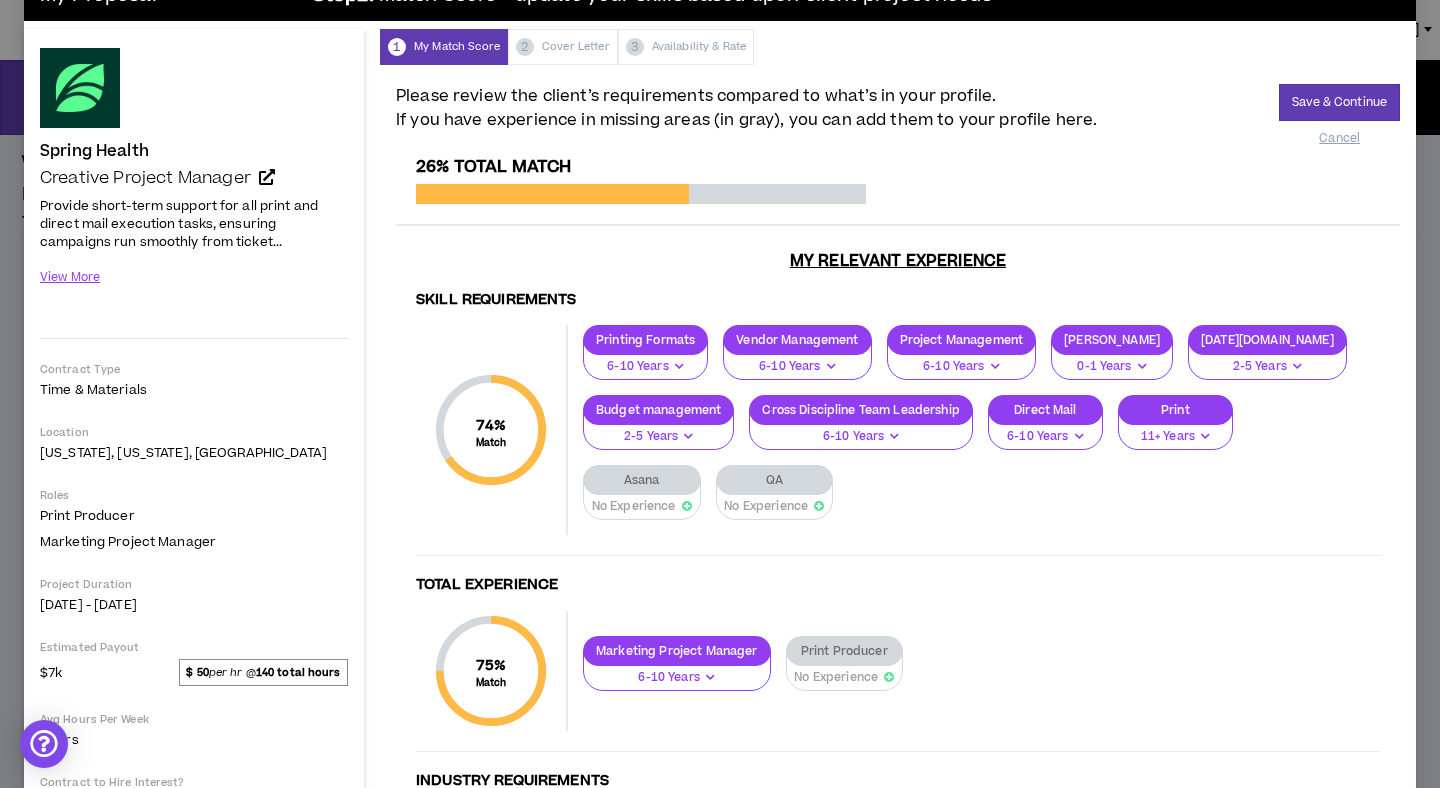click on "No Experience" at bounding box center (634, 506) 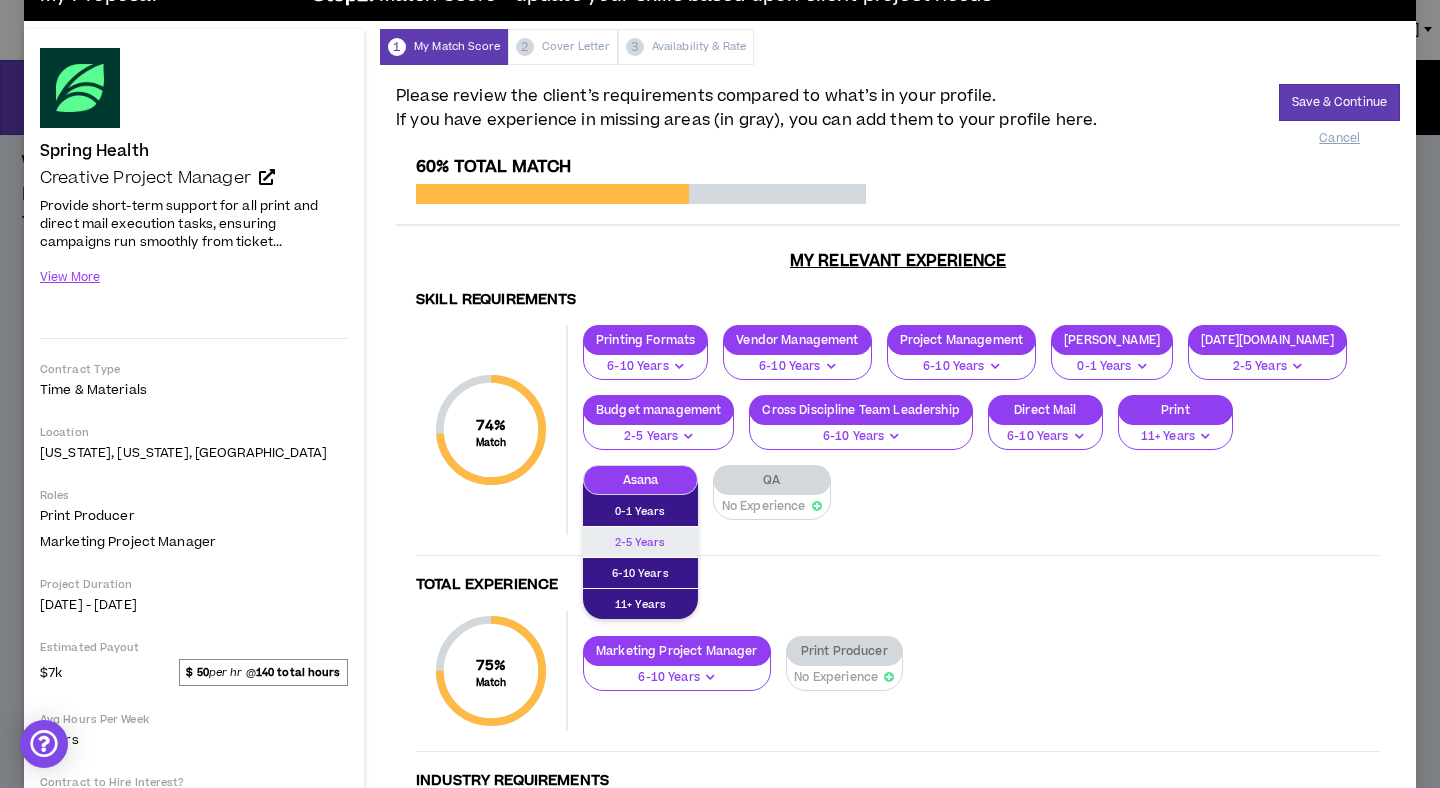 click on "2-5 Years" at bounding box center (640, 542) 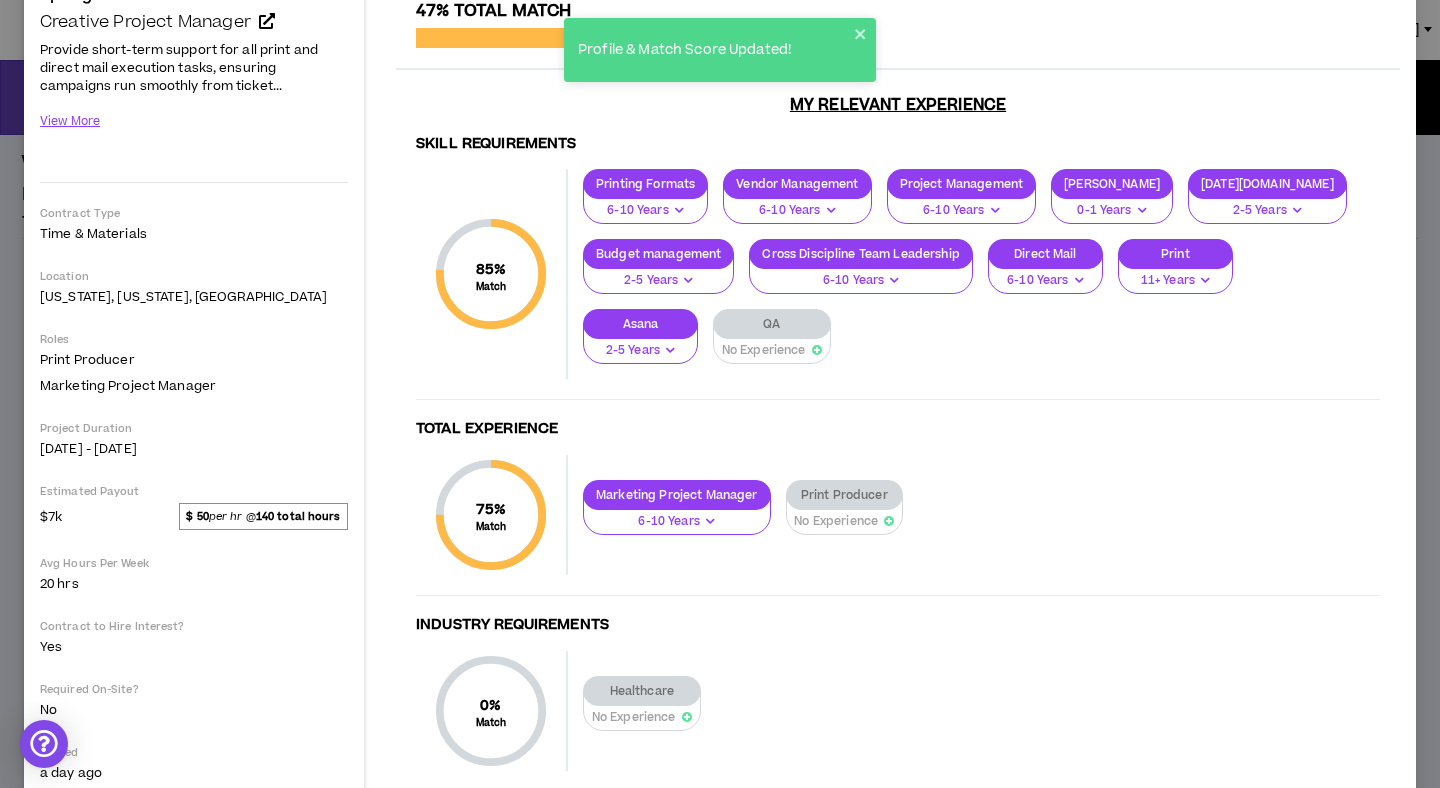scroll, scrollTop: 271, scrollLeft: 0, axis: vertical 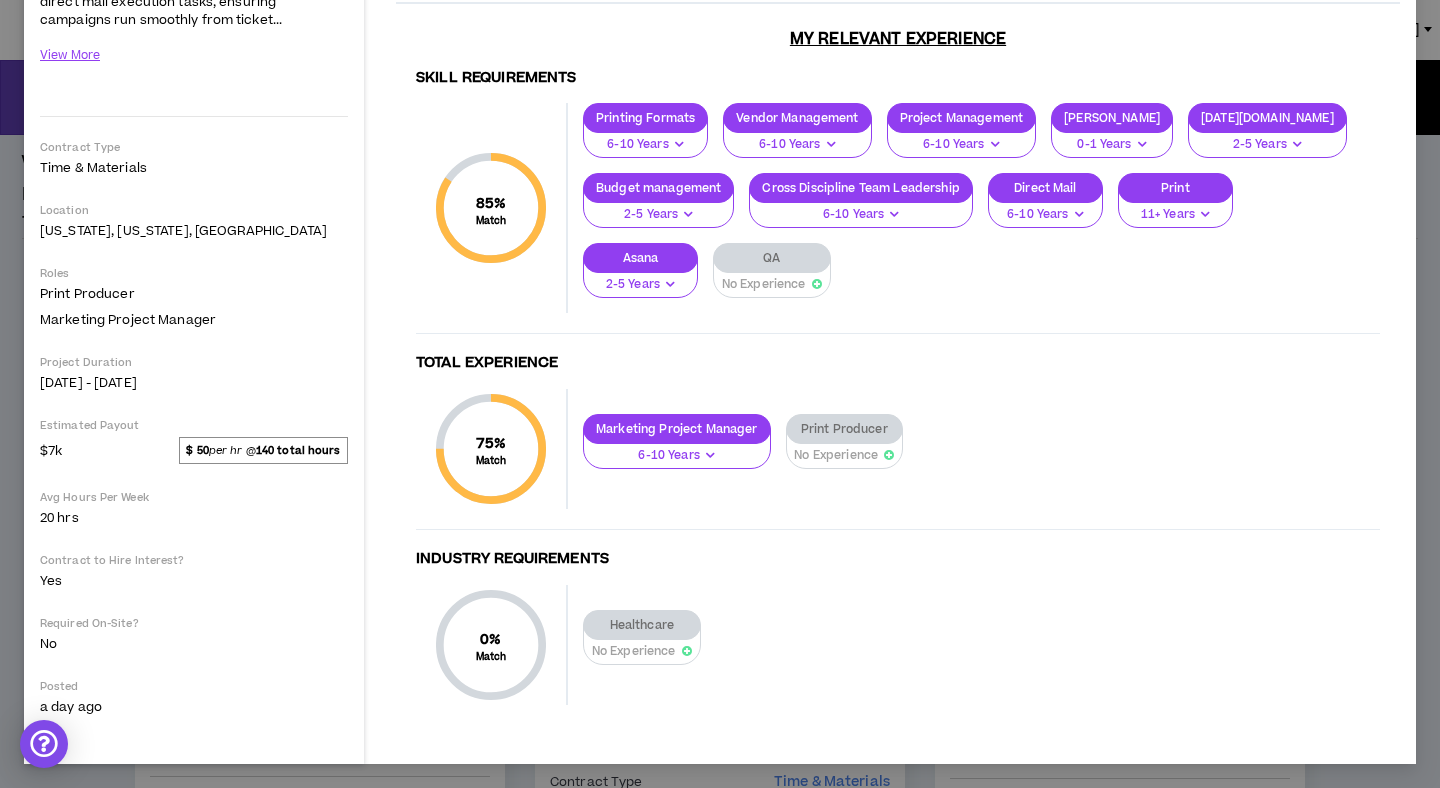 click on "No Experience" at bounding box center (836, 455) 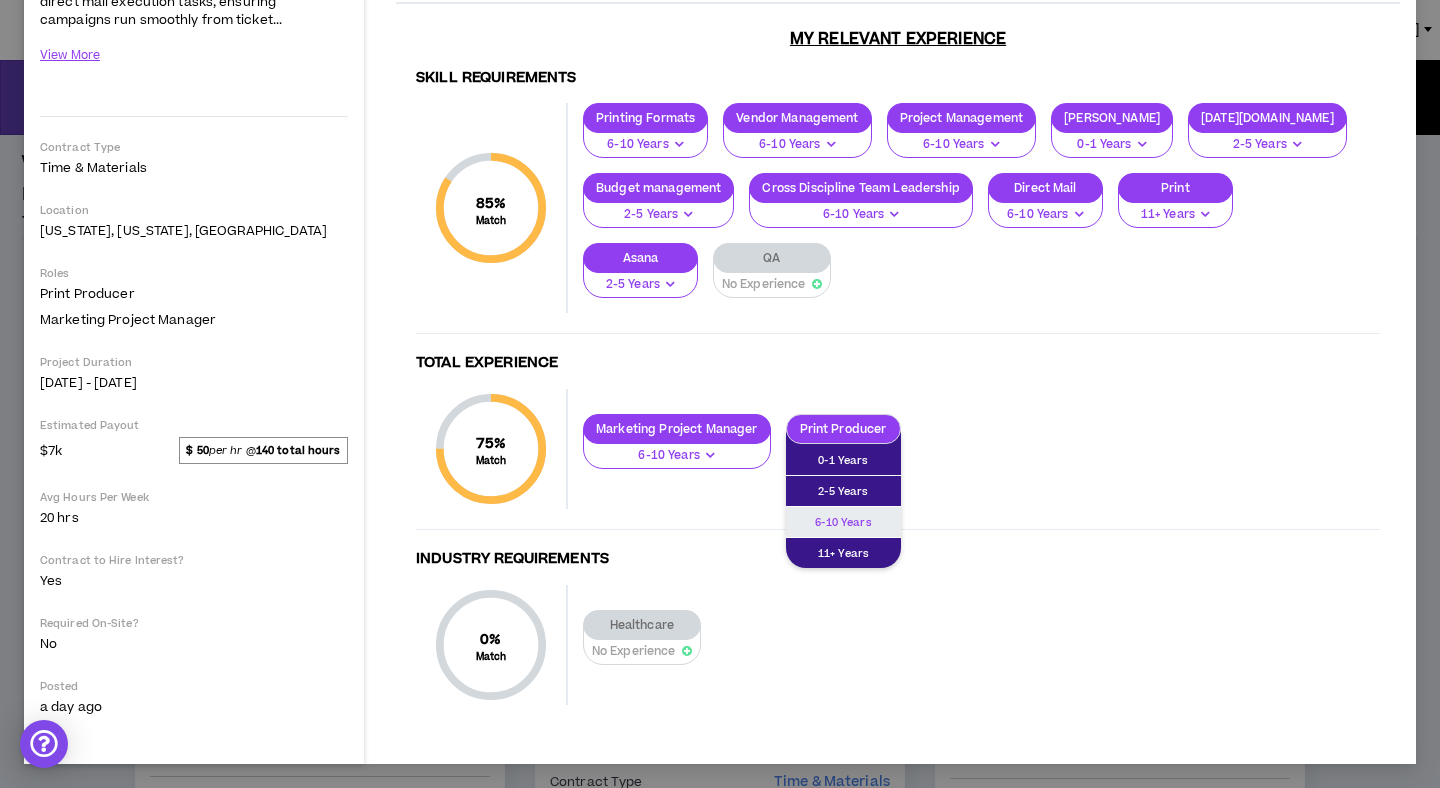 click on "6-10 Years" at bounding box center (843, 522) 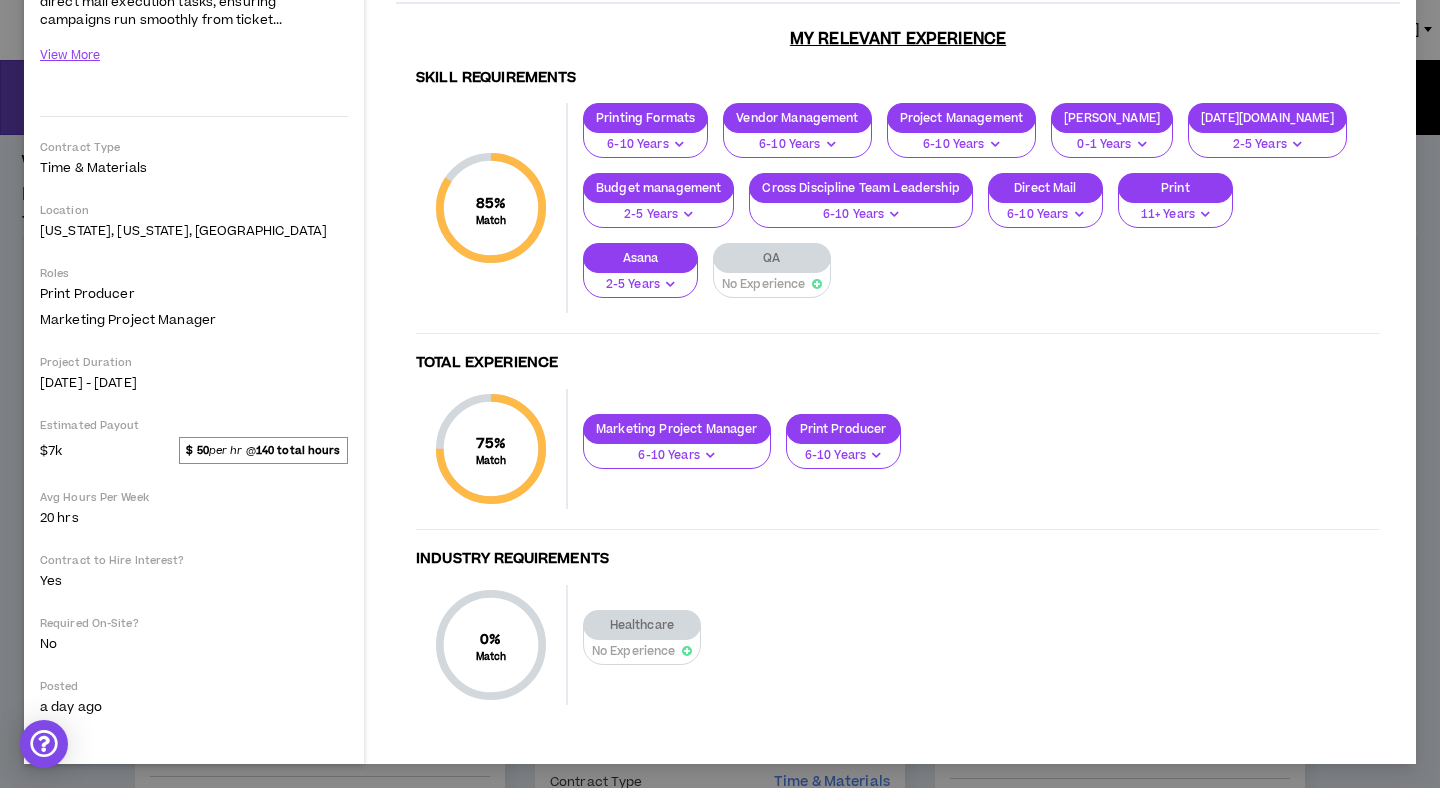 click on "6-10 Years" at bounding box center (835, 455) 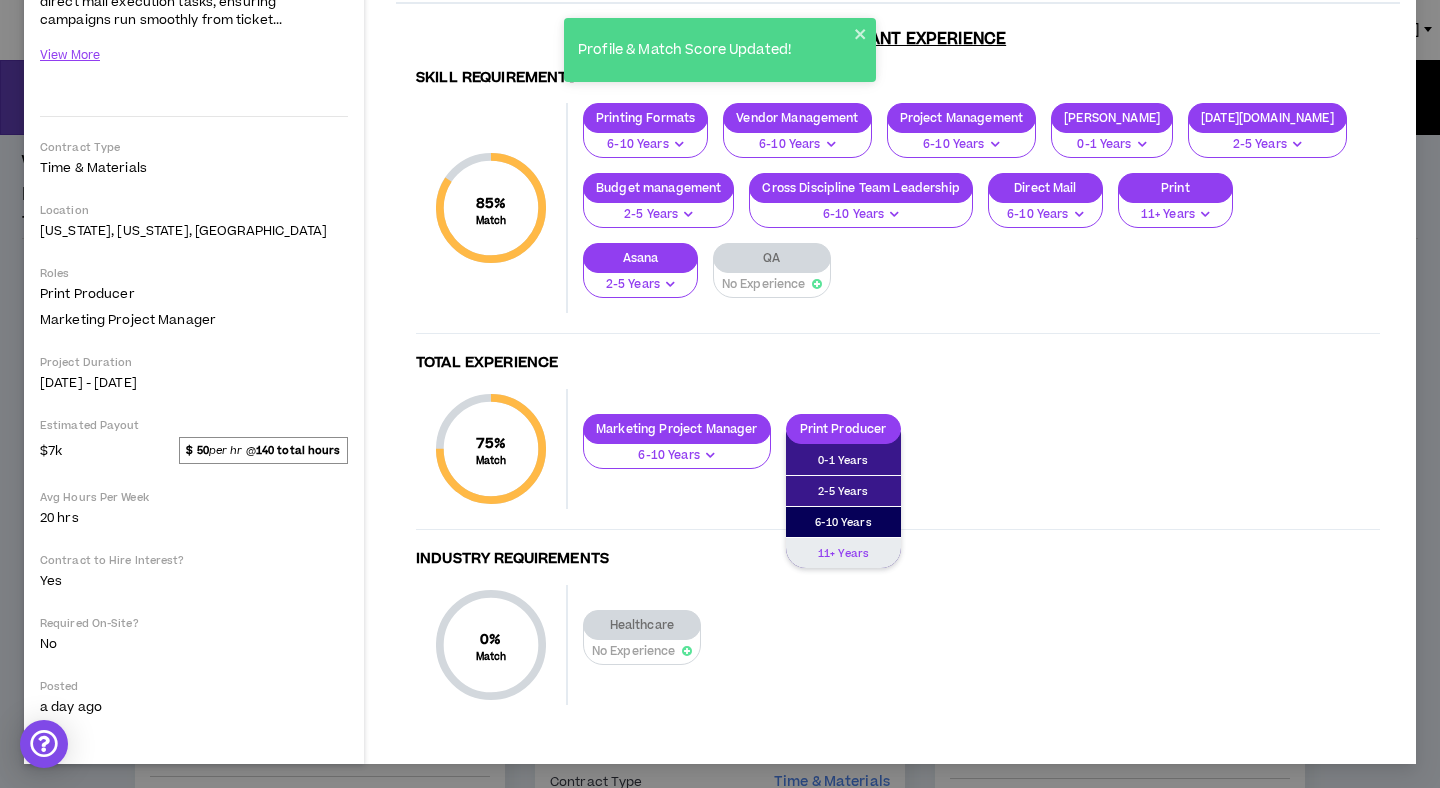 click on "11+ Years" at bounding box center [843, 553] 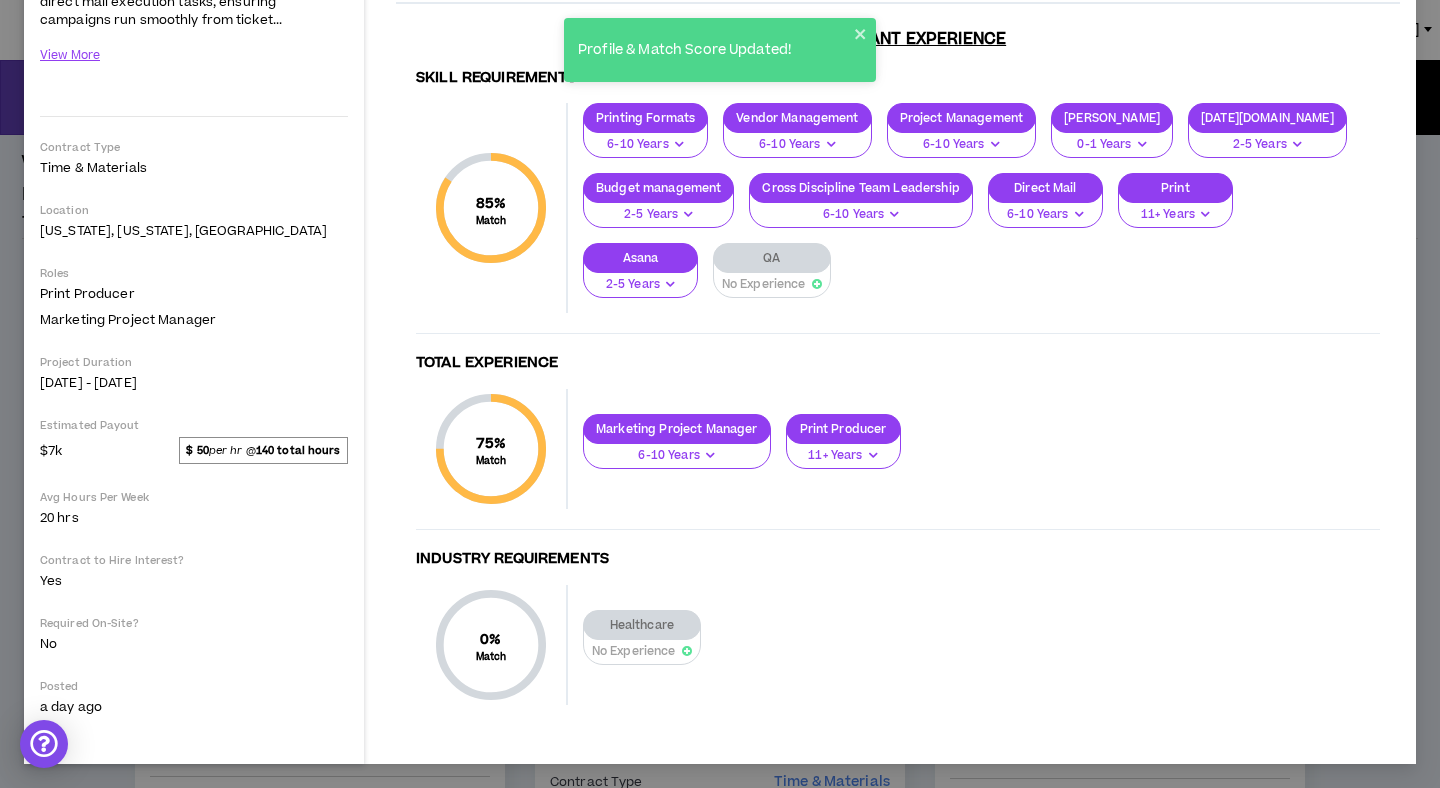 click on "No Experience" at bounding box center (634, 651) 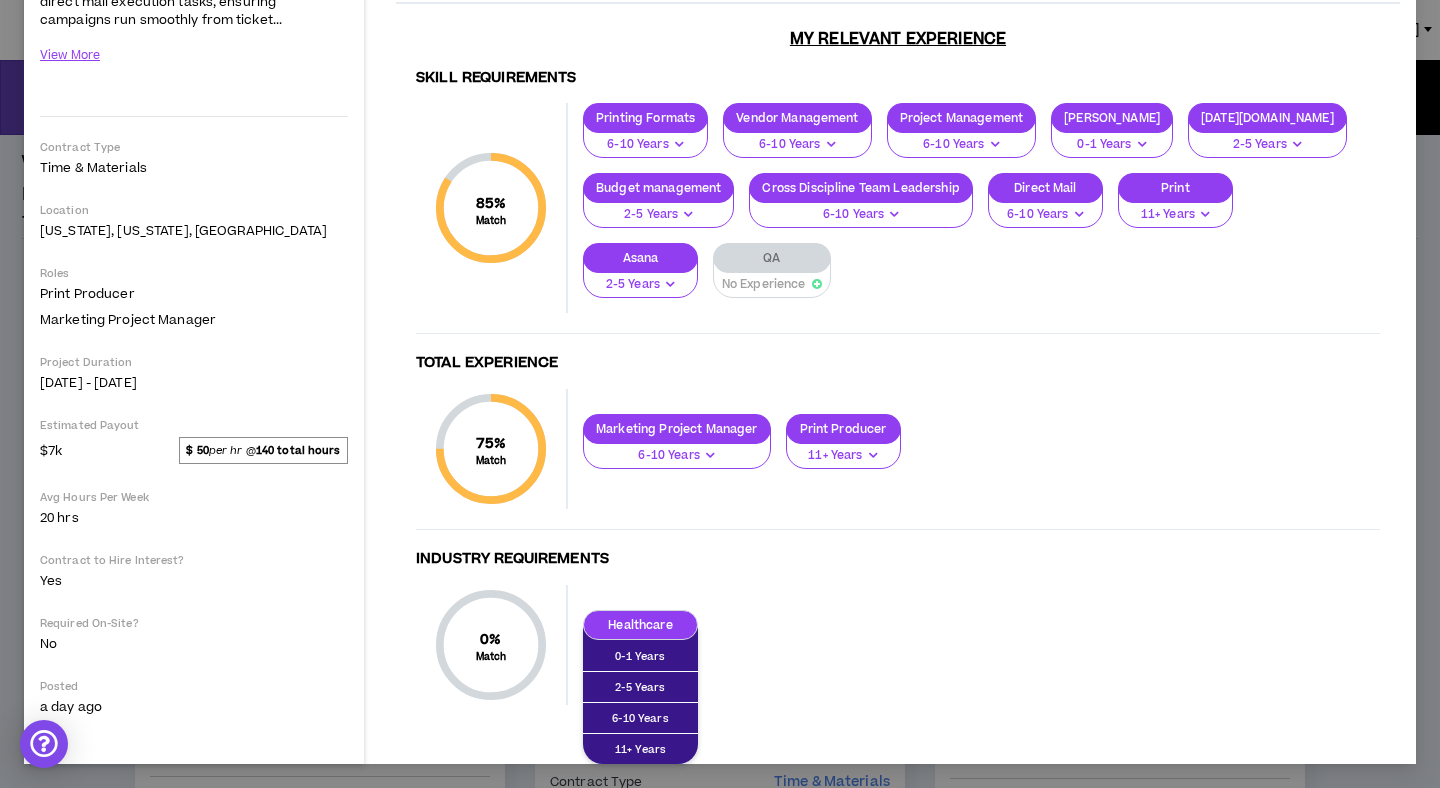 click on "75 % Match Total Experience Marketing Project Manager 6-10 Years 0-1 Years 2-5 Years 6-10 Years 11+ Years Print Producer 11+ Years 0-1 Years 2-5 Years 6-10 Years 11+ Years" at bounding box center [898, 459] 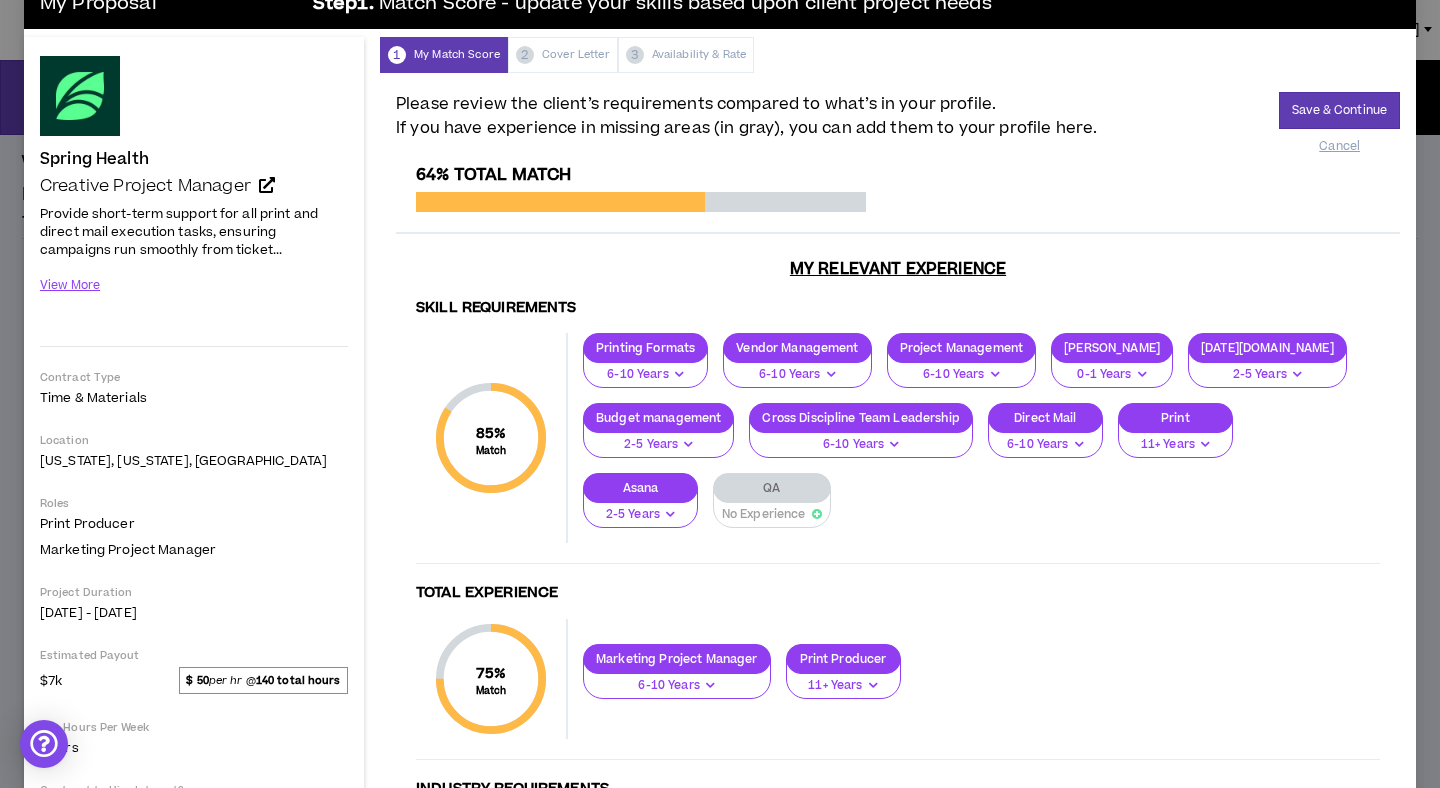 scroll, scrollTop: 0, scrollLeft: 0, axis: both 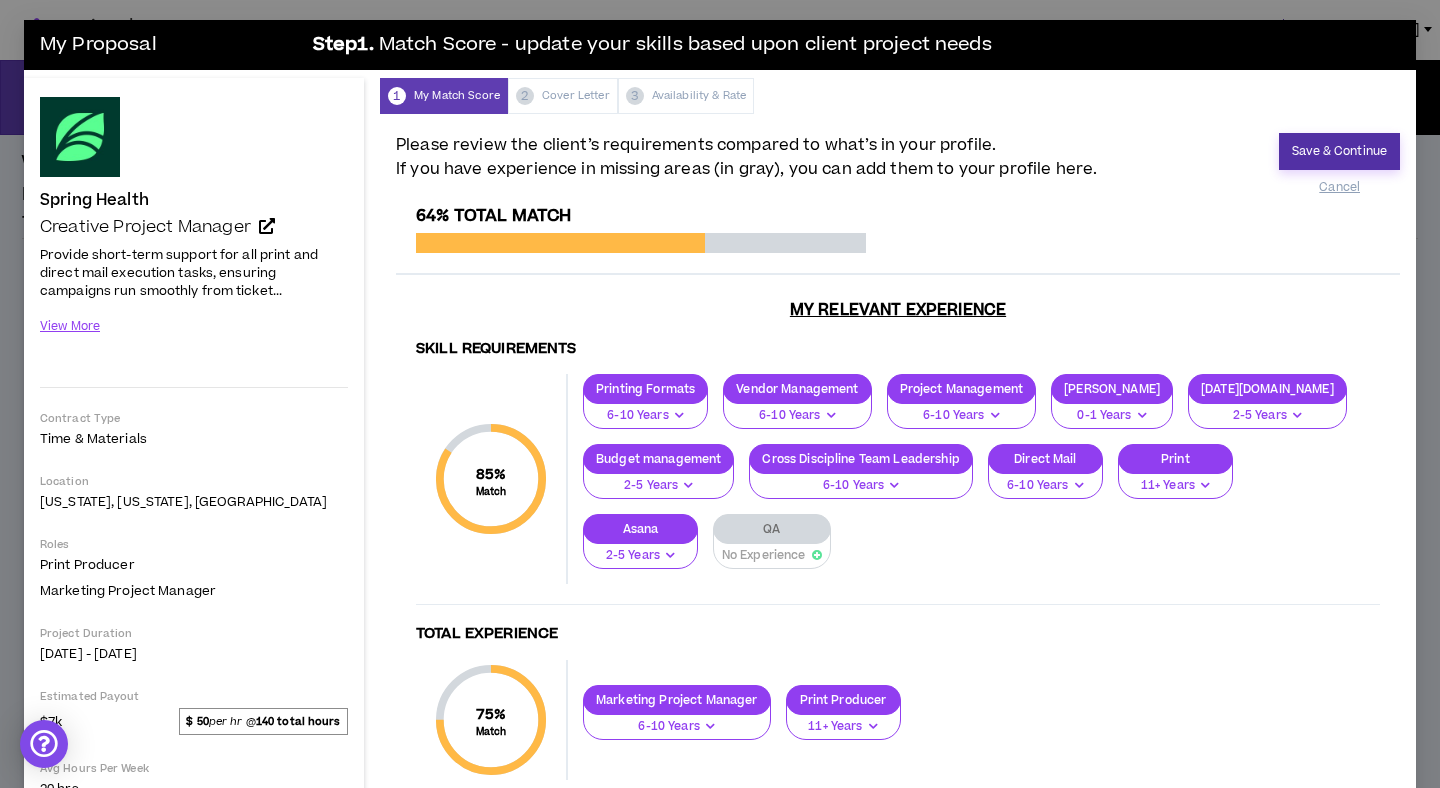 click on "Save & Continue" at bounding box center (1339, 151) 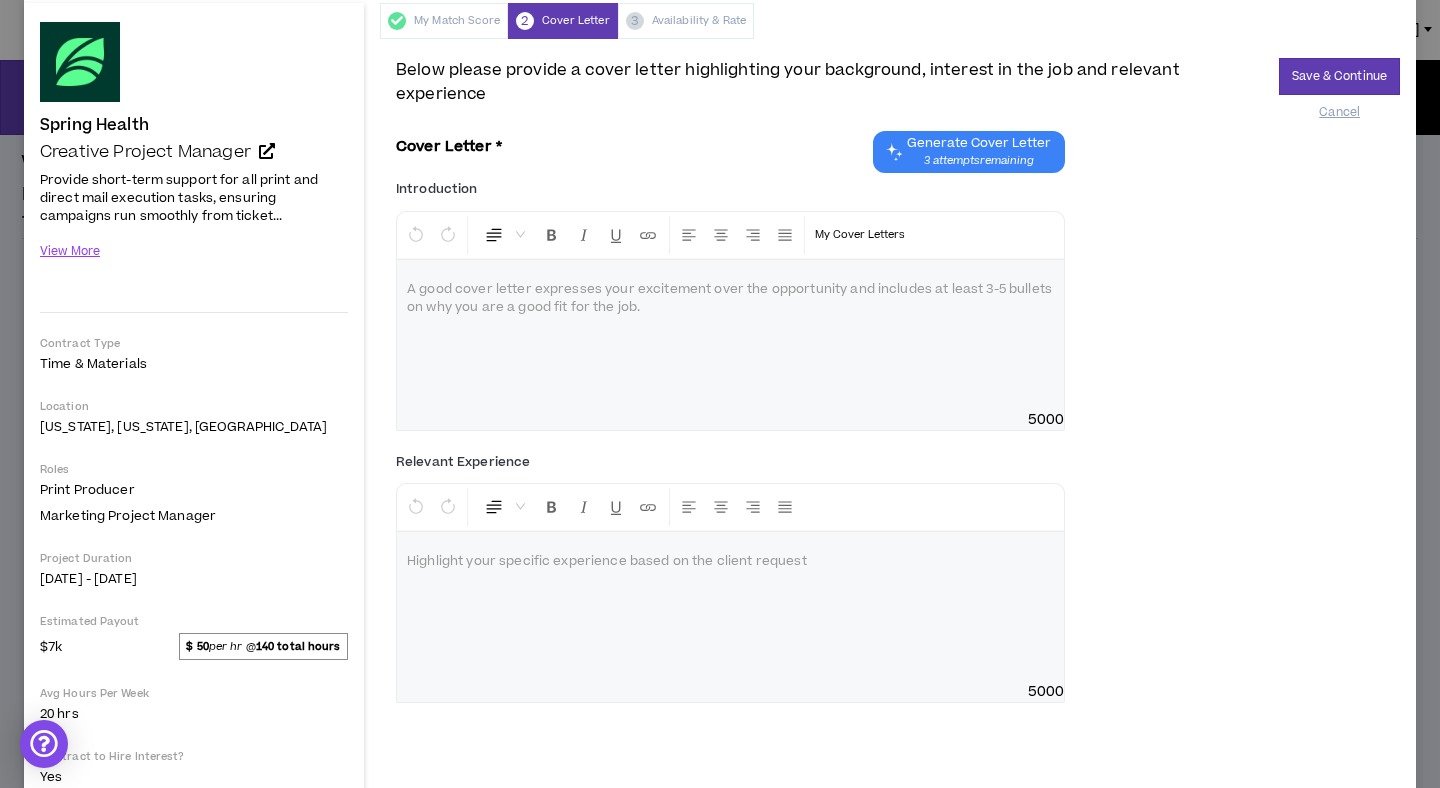 scroll, scrollTop: 86, scrollLeft: 0, axis: vertical 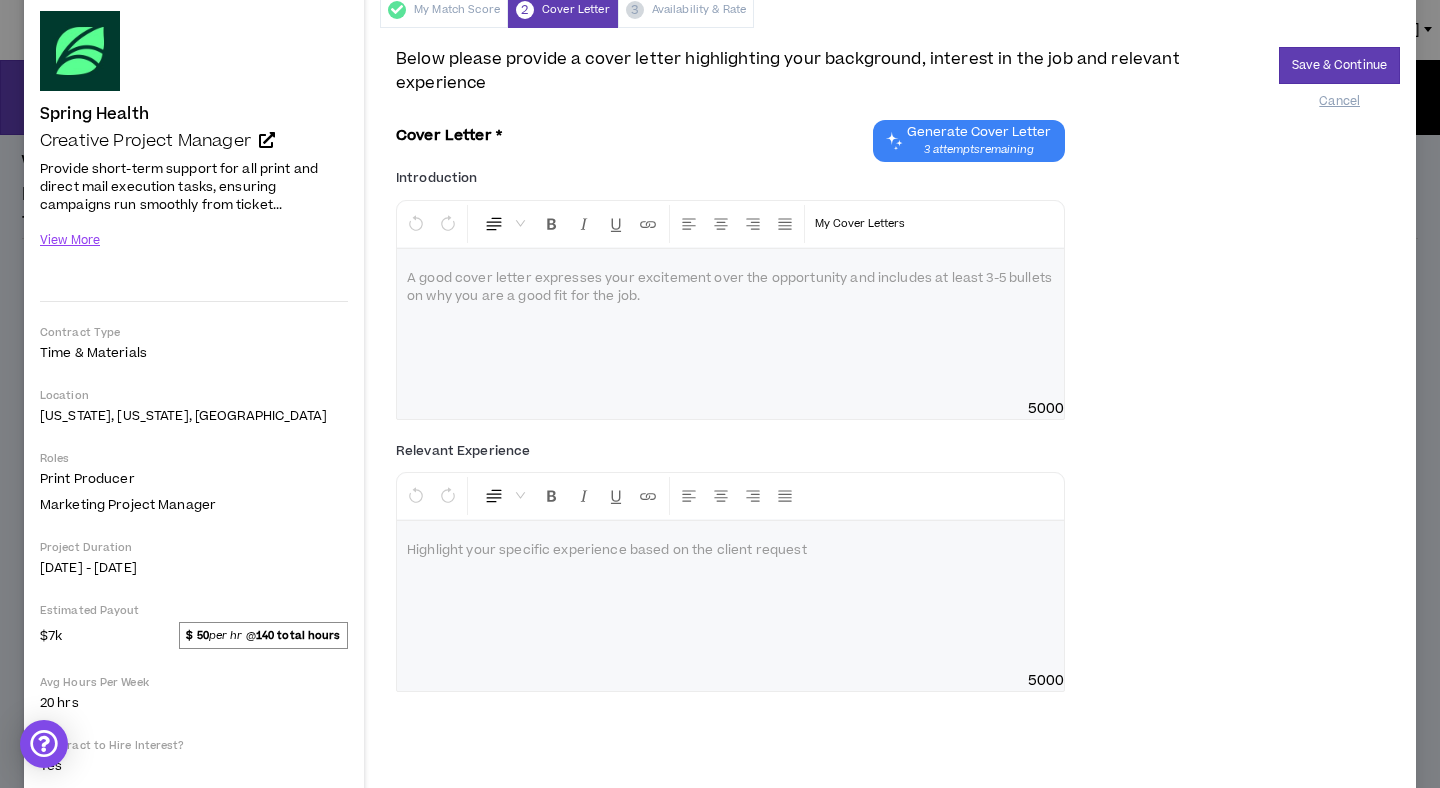 click at bounding box center (730, 324) 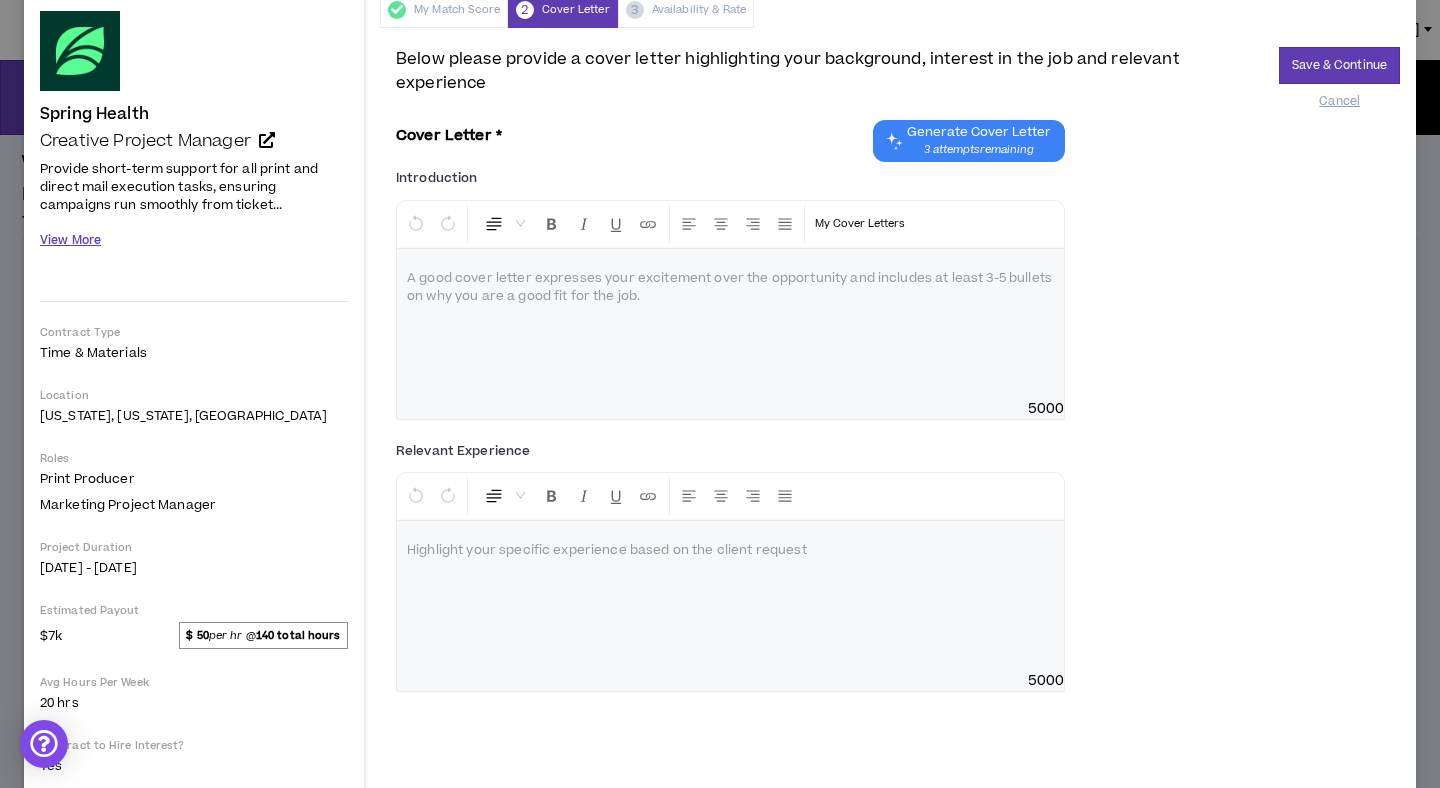click on "View More" at bounding box center [70, 240] 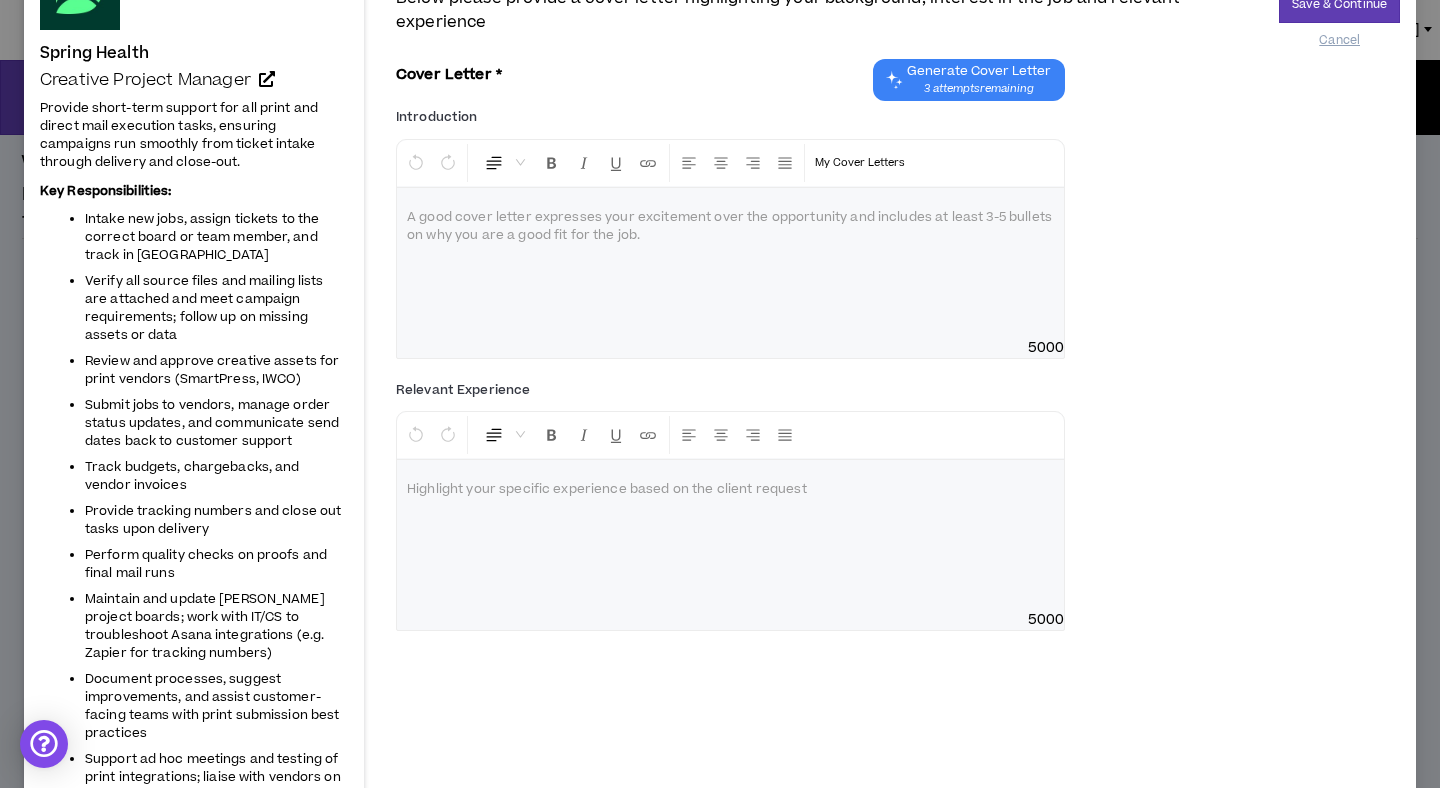 scroll, scrollTop: 151, scrollLeft: 0, axis: vertical 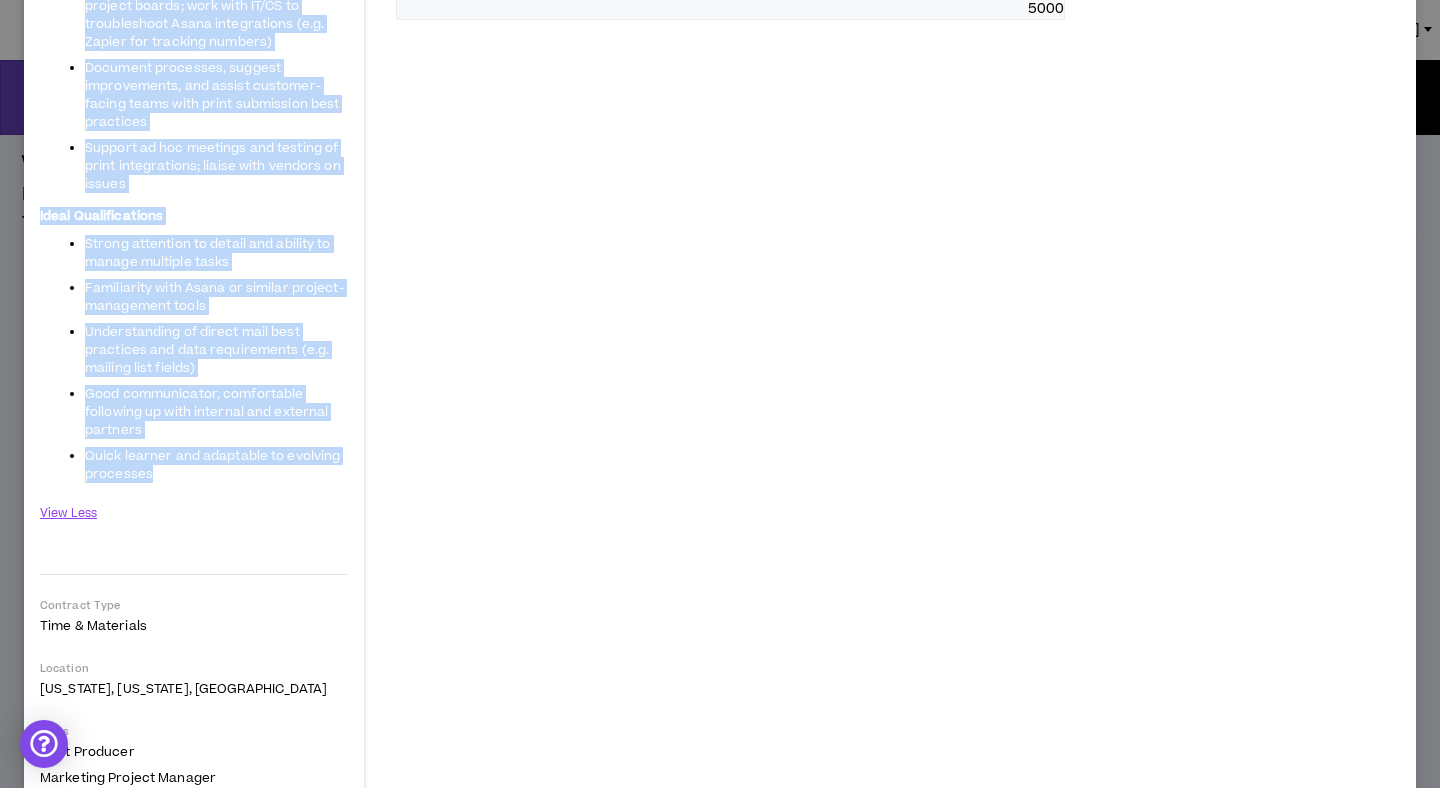 drag, startPoint x: 32, startPoint y: 70, endPoint x: 194, endPoint y: 480, distance: 440.84464 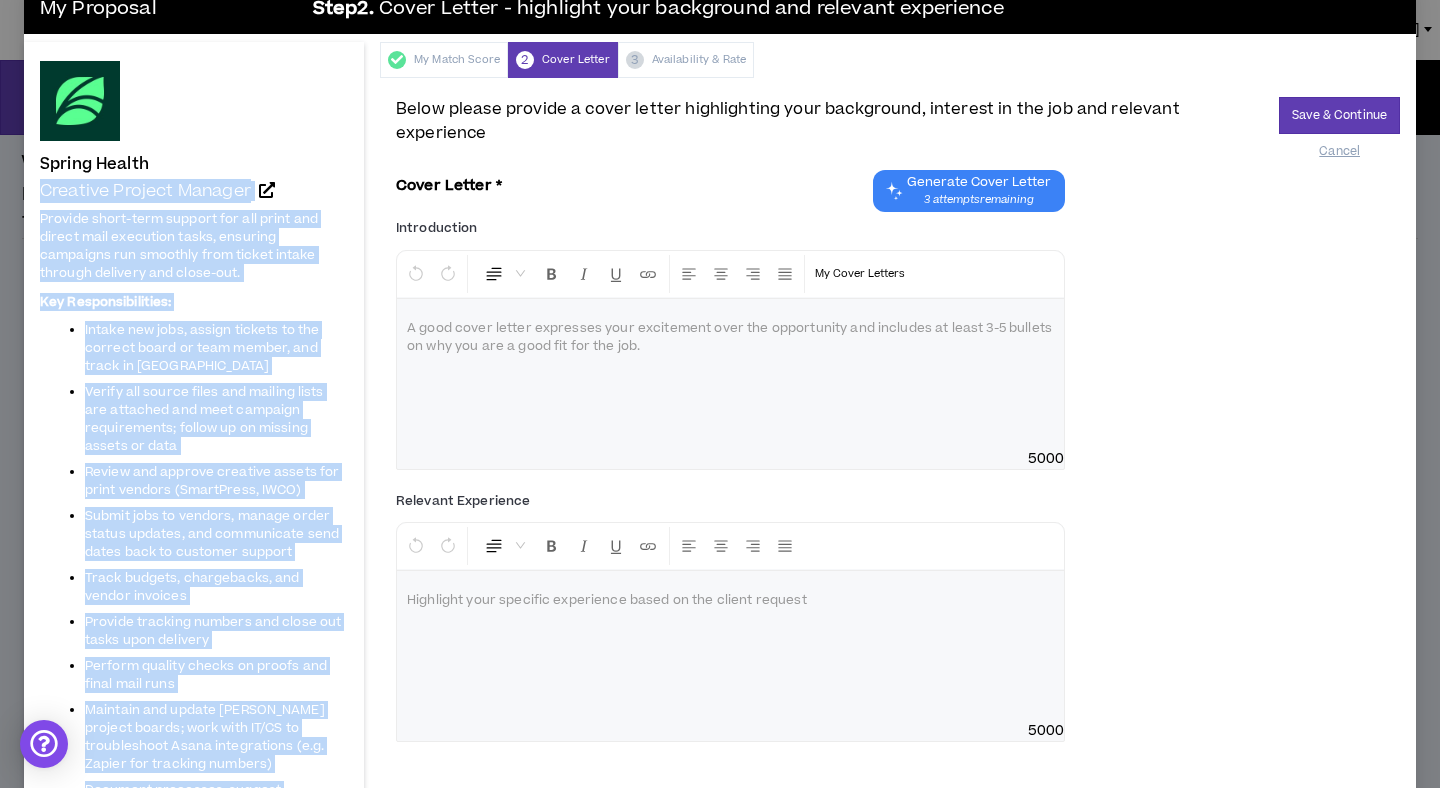 scroll, scrollTop: 0, scrollLeft: 0, axis: both 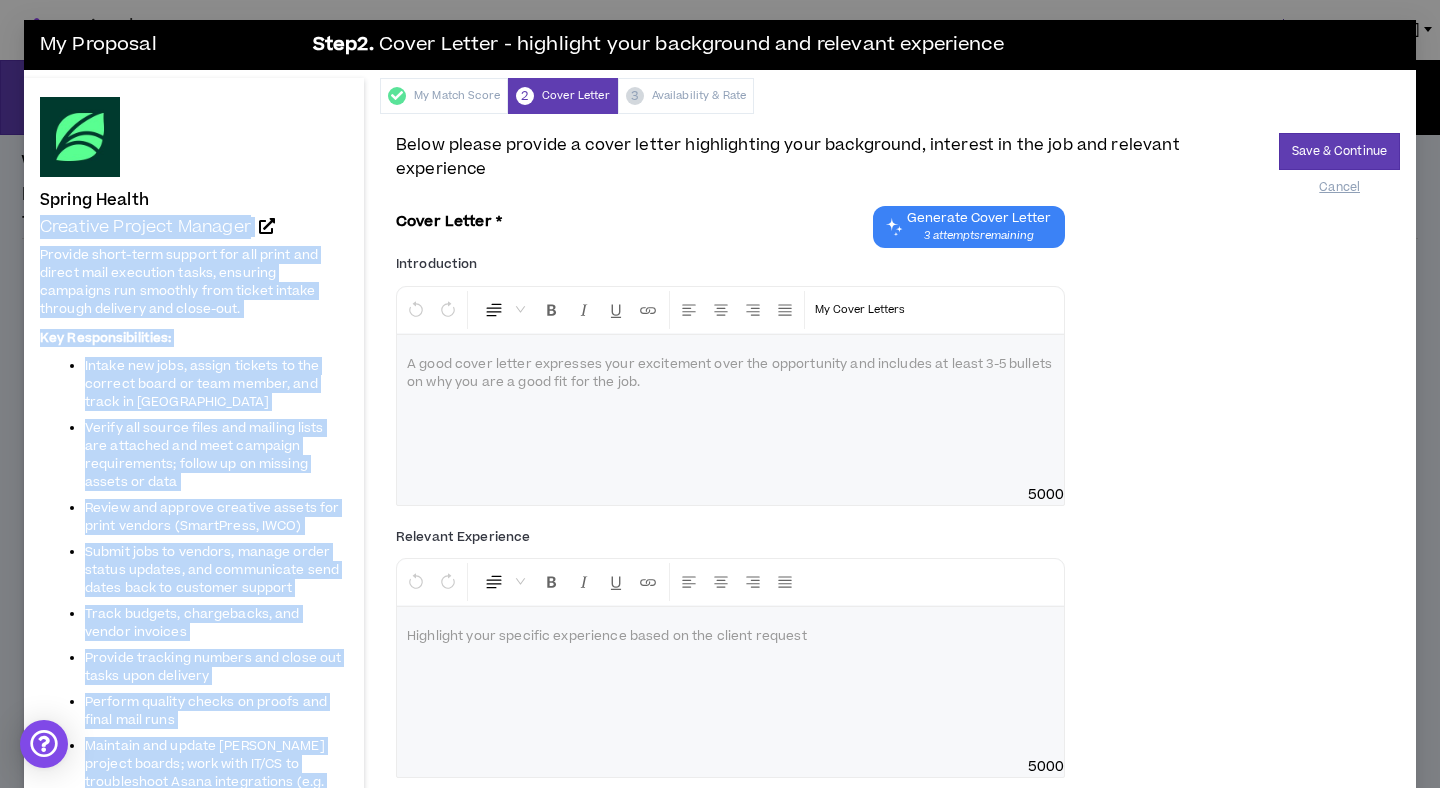 click at bounding box center (730, 410) 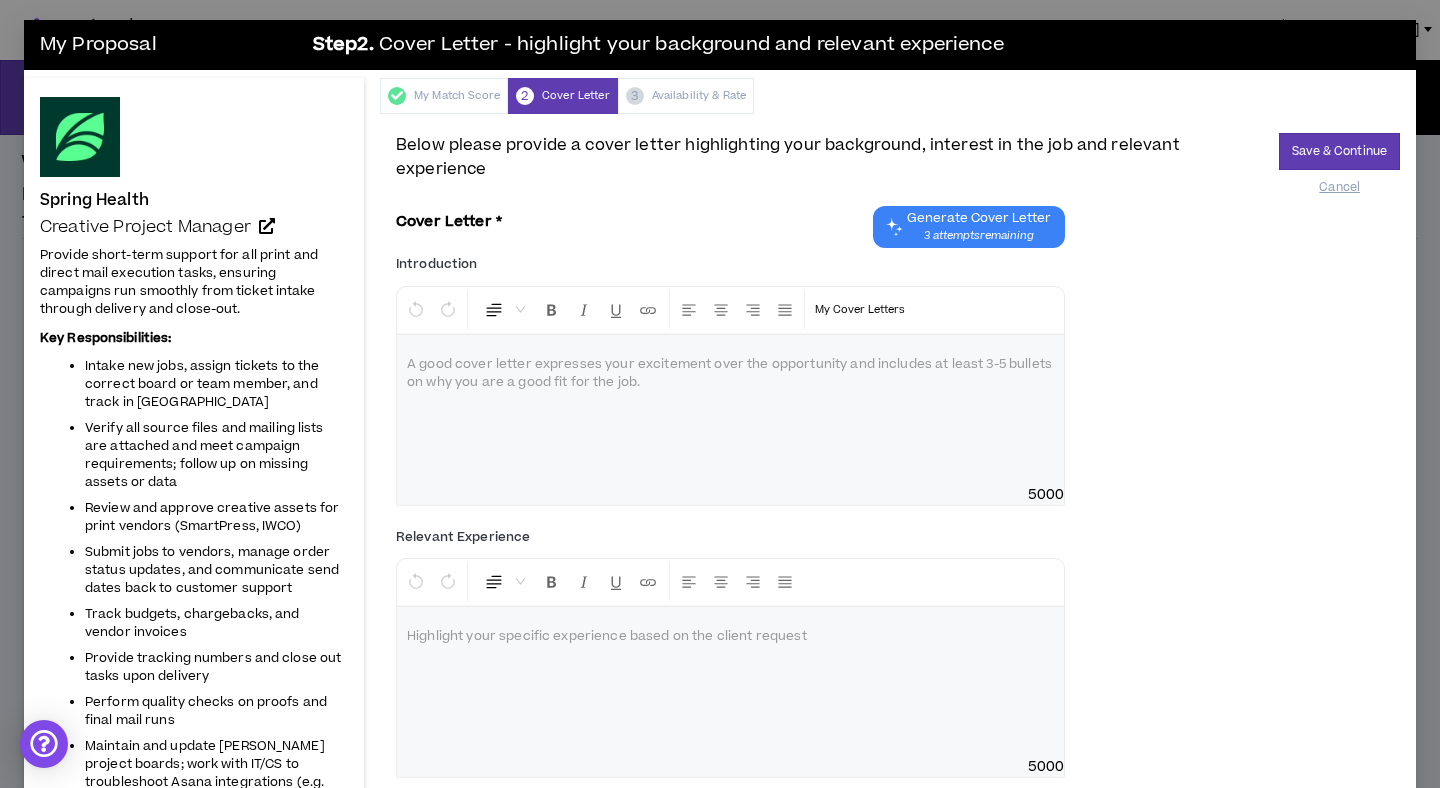 paste 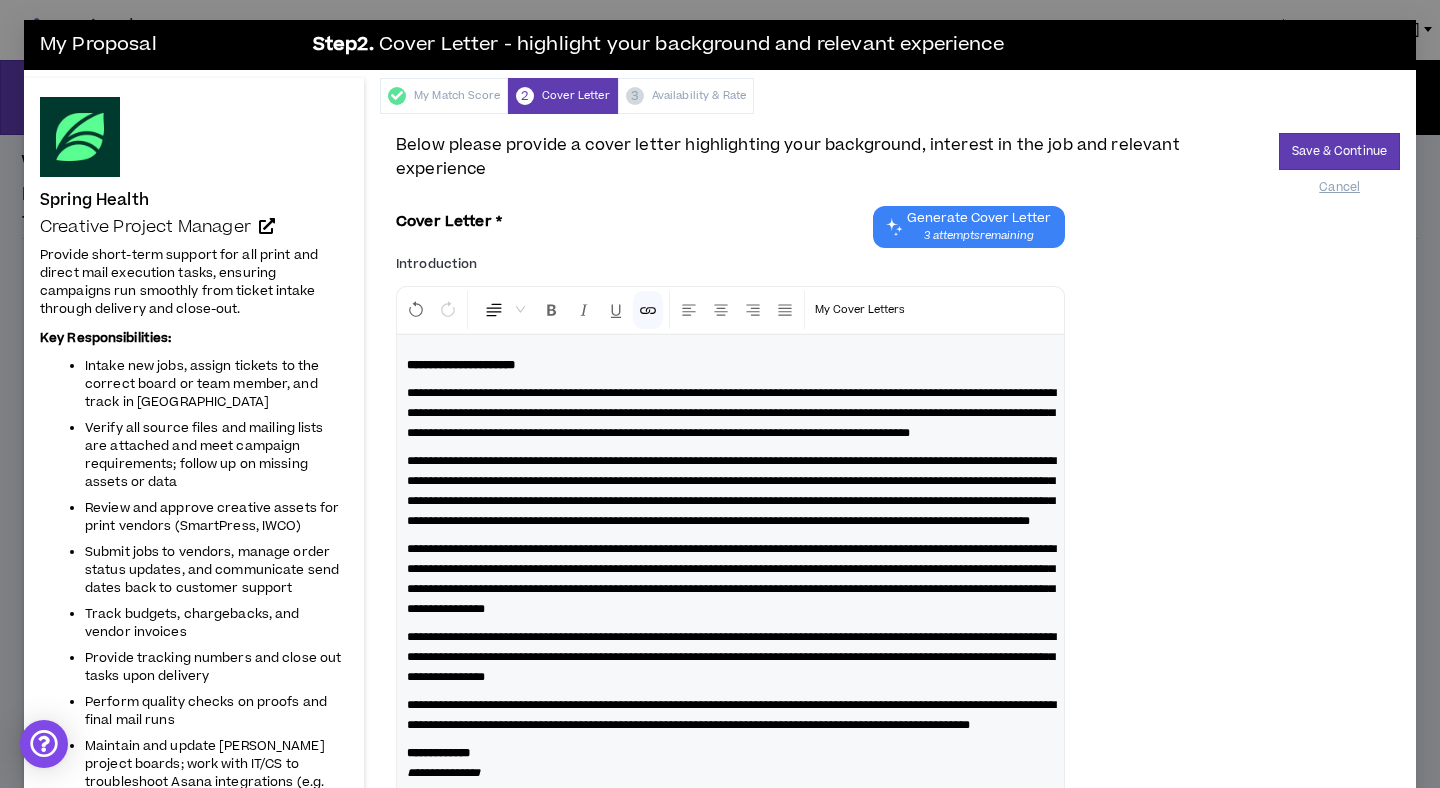 scroll, scrollTop: 162, scrollLeft: 0, axis: vertical 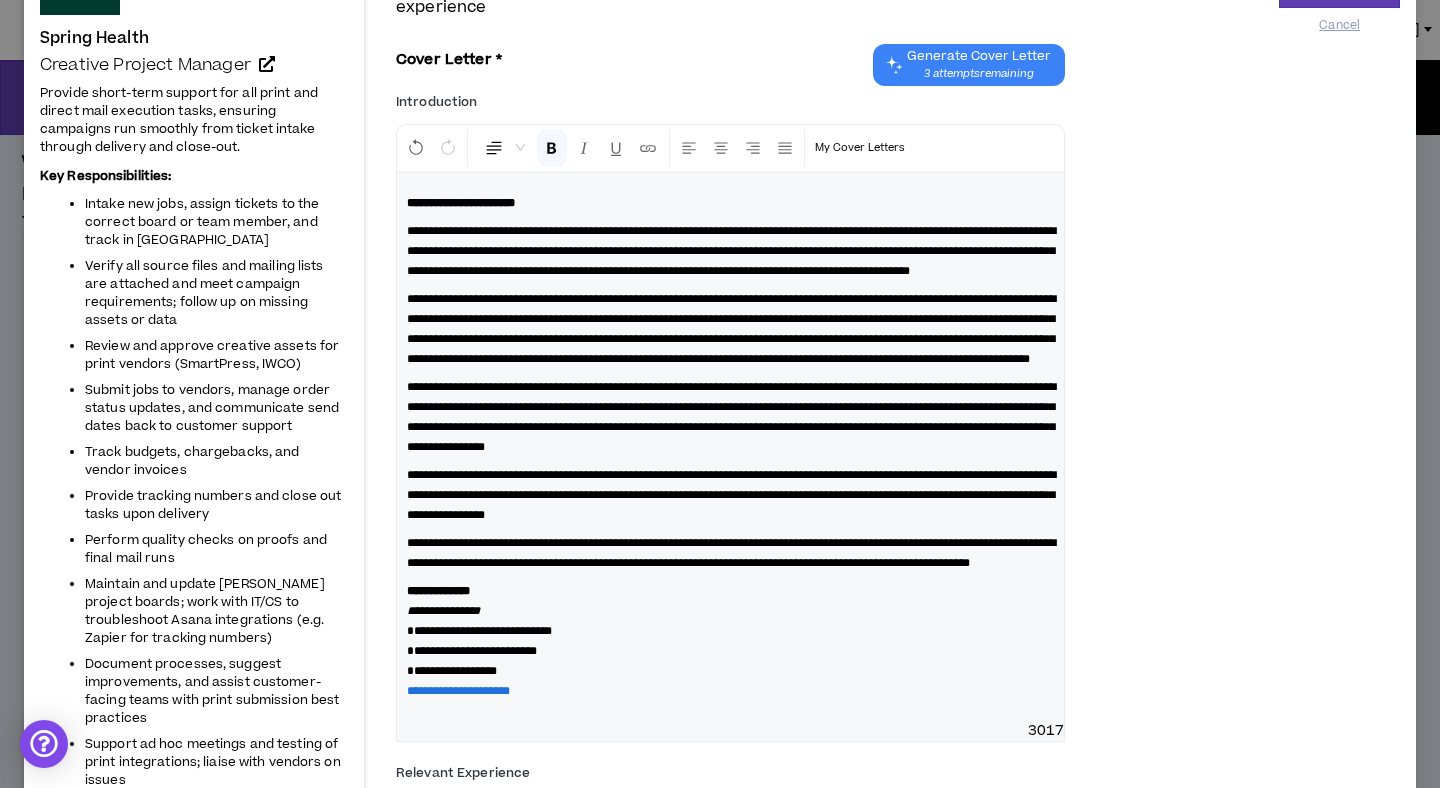 click on "**********" at bounding box center [461, 203] 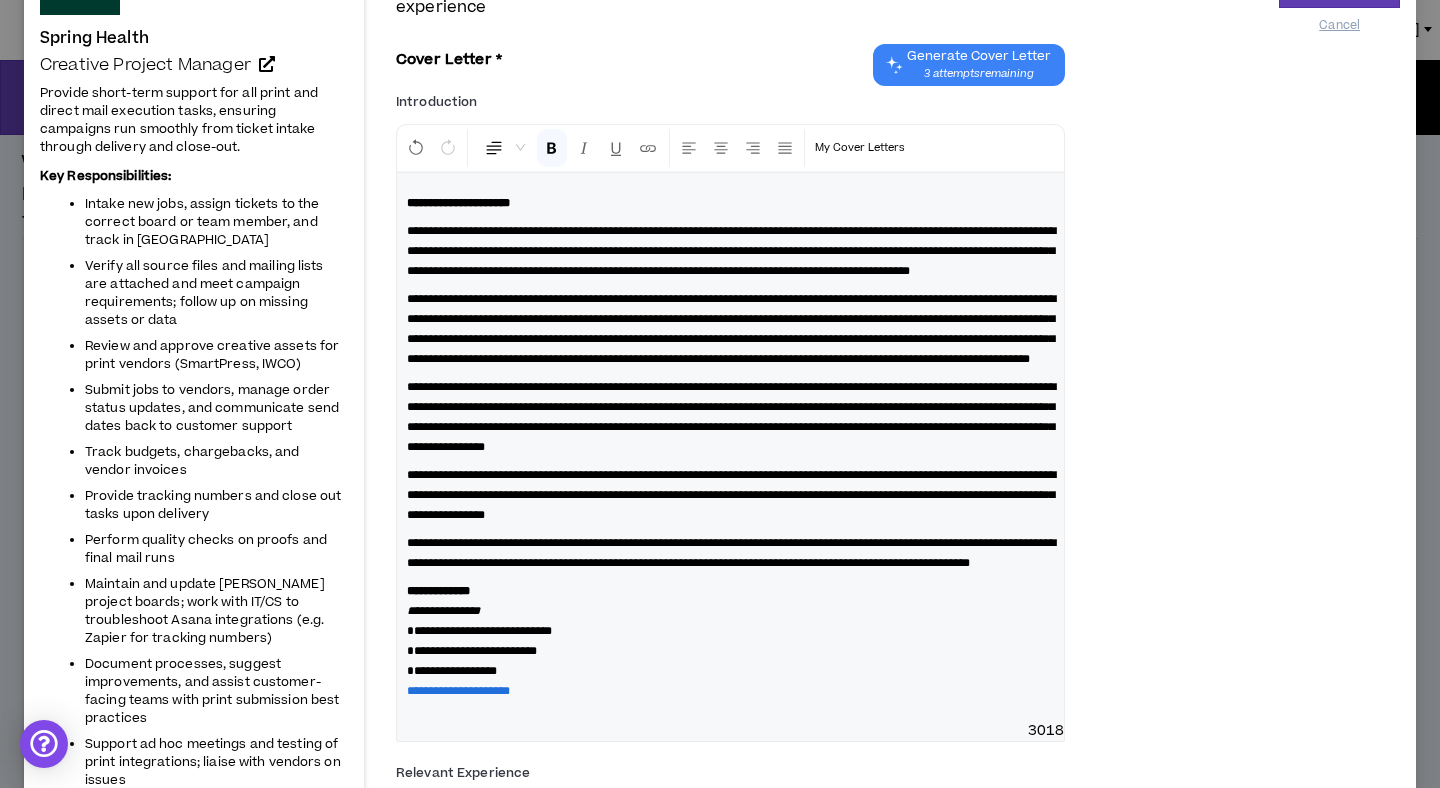 type 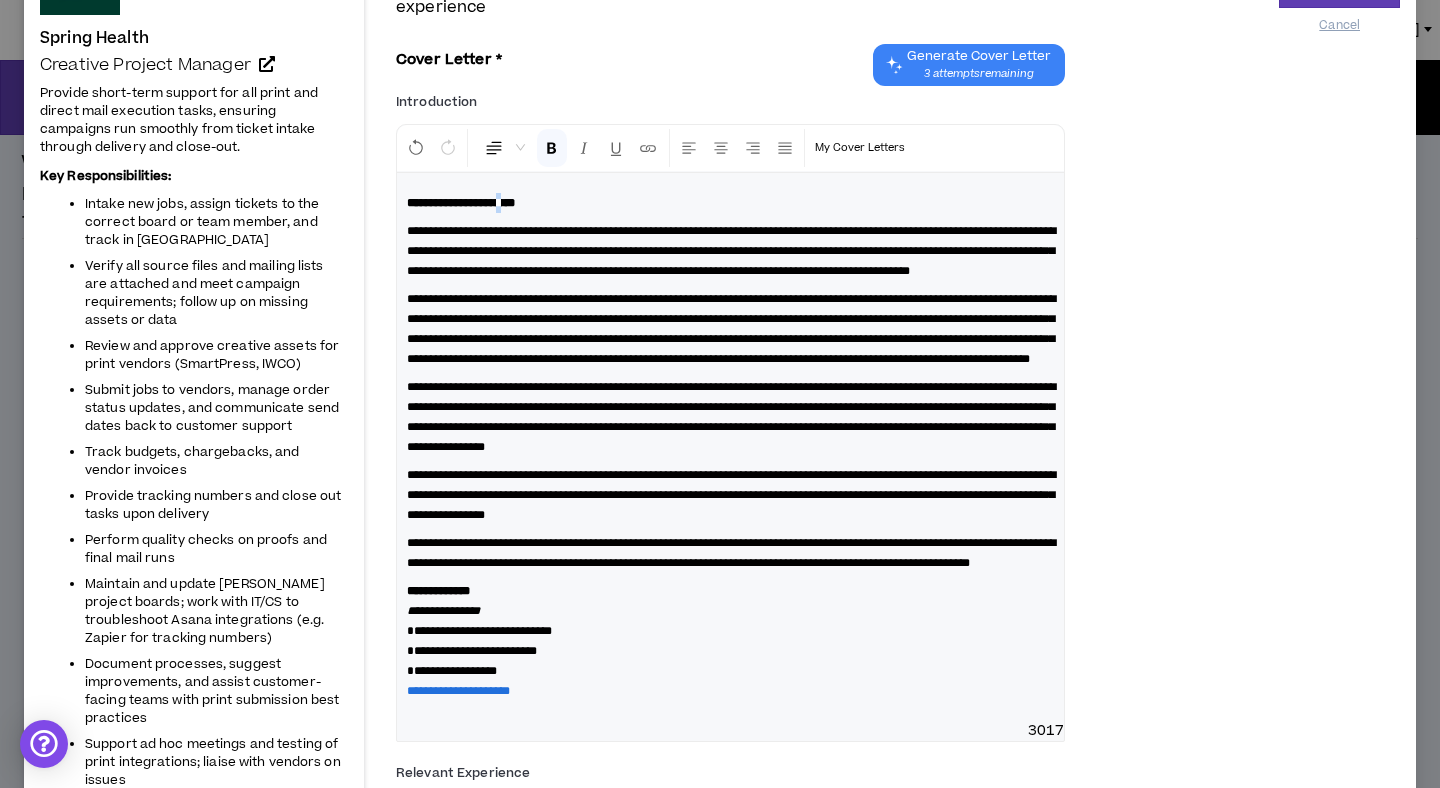 click on "**********" at bounding box center [461, 203] 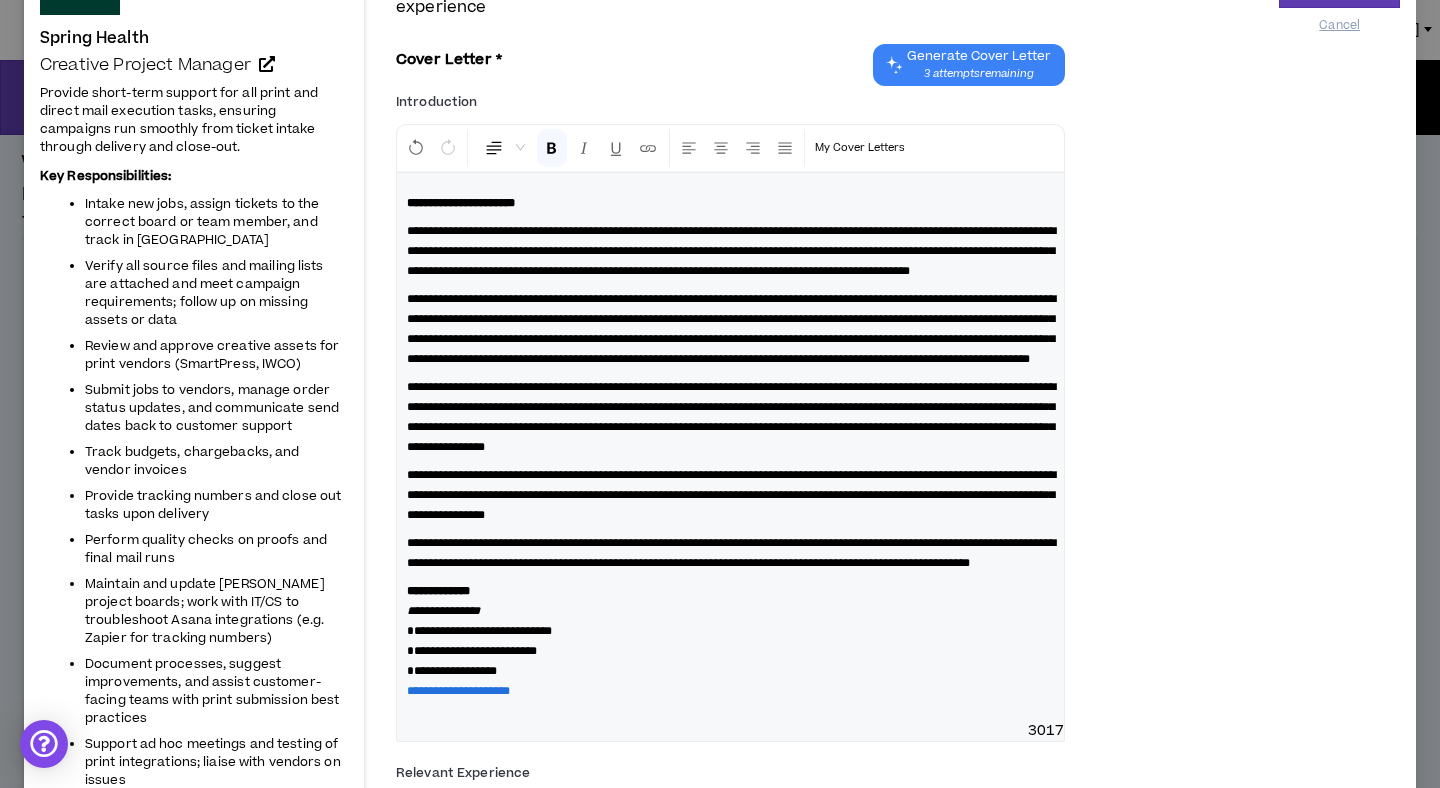 click on "**********" at bounding box center (731, 417) 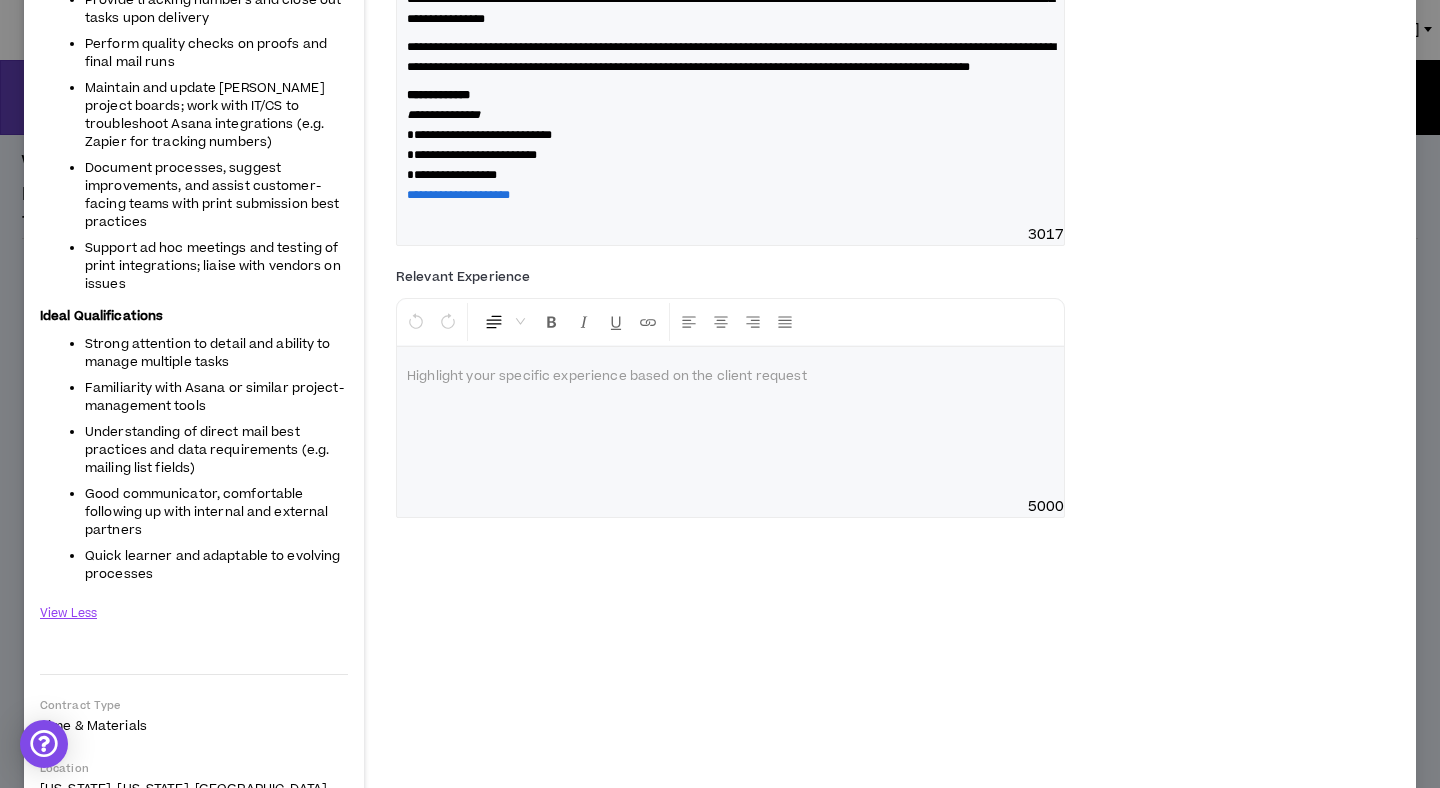 scroll, scrollTop: 681, scrollLeft: 0, axis: vertical 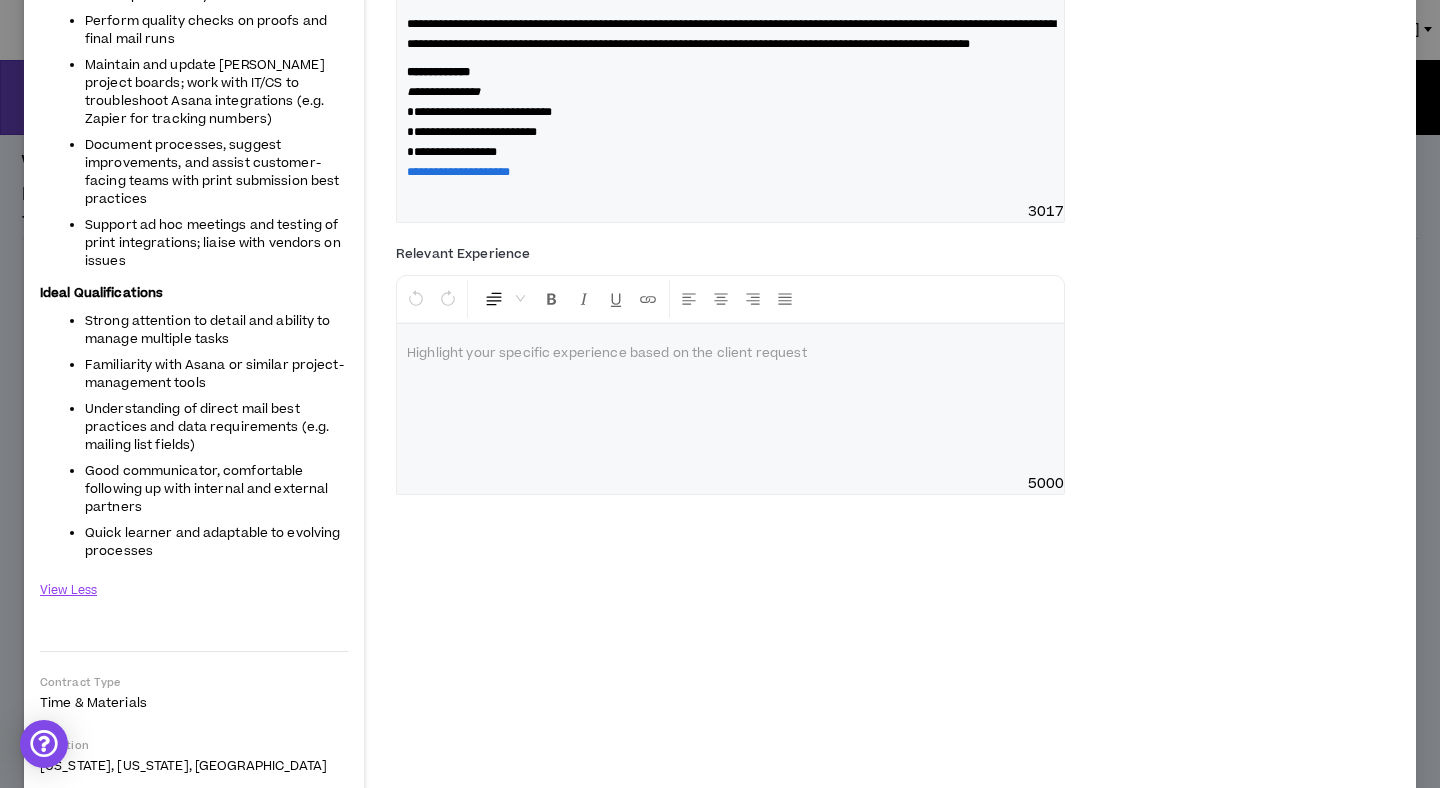 click at bounding box center [730, 399] 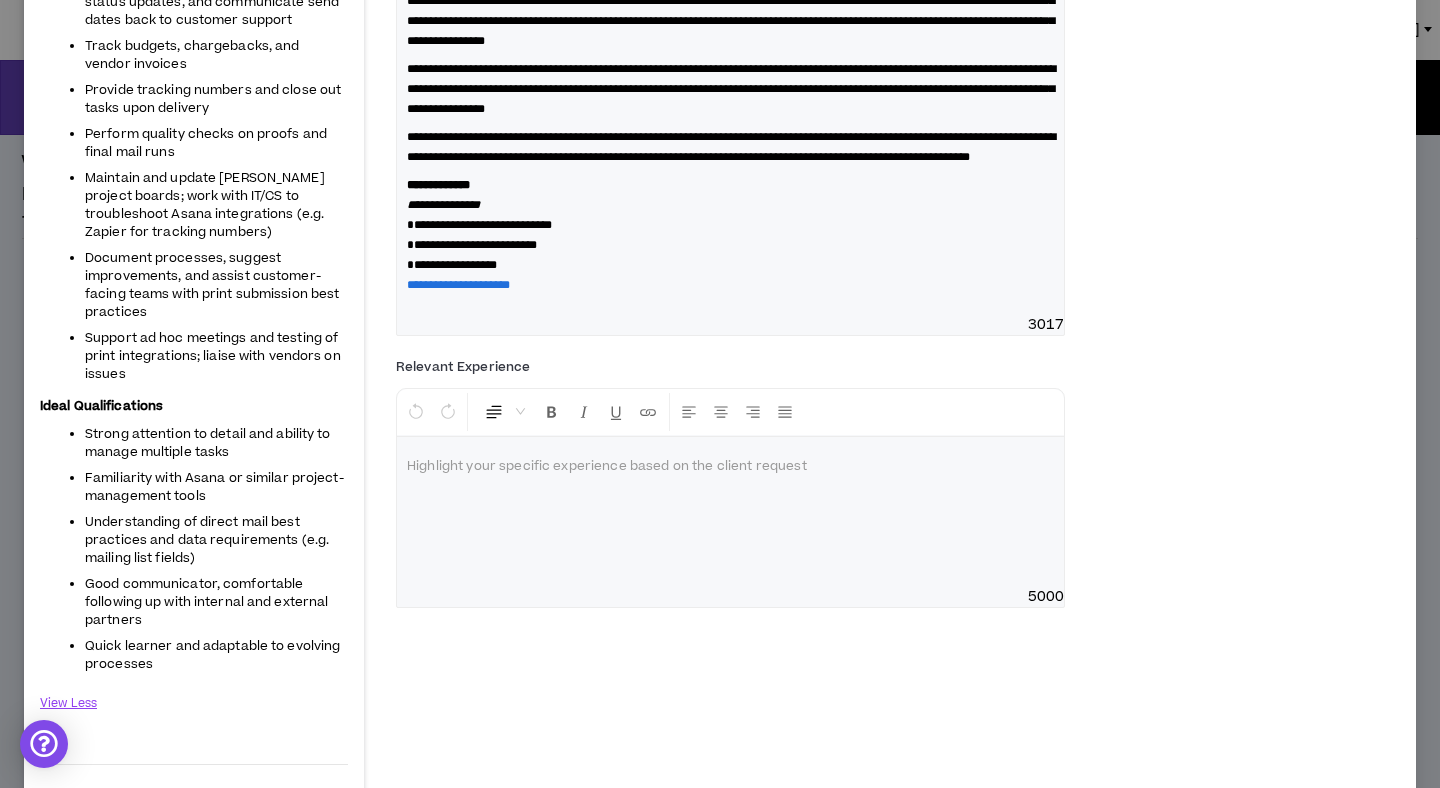 scroll, scrollTop: 572, scrollLeft: 0, axis: vertical 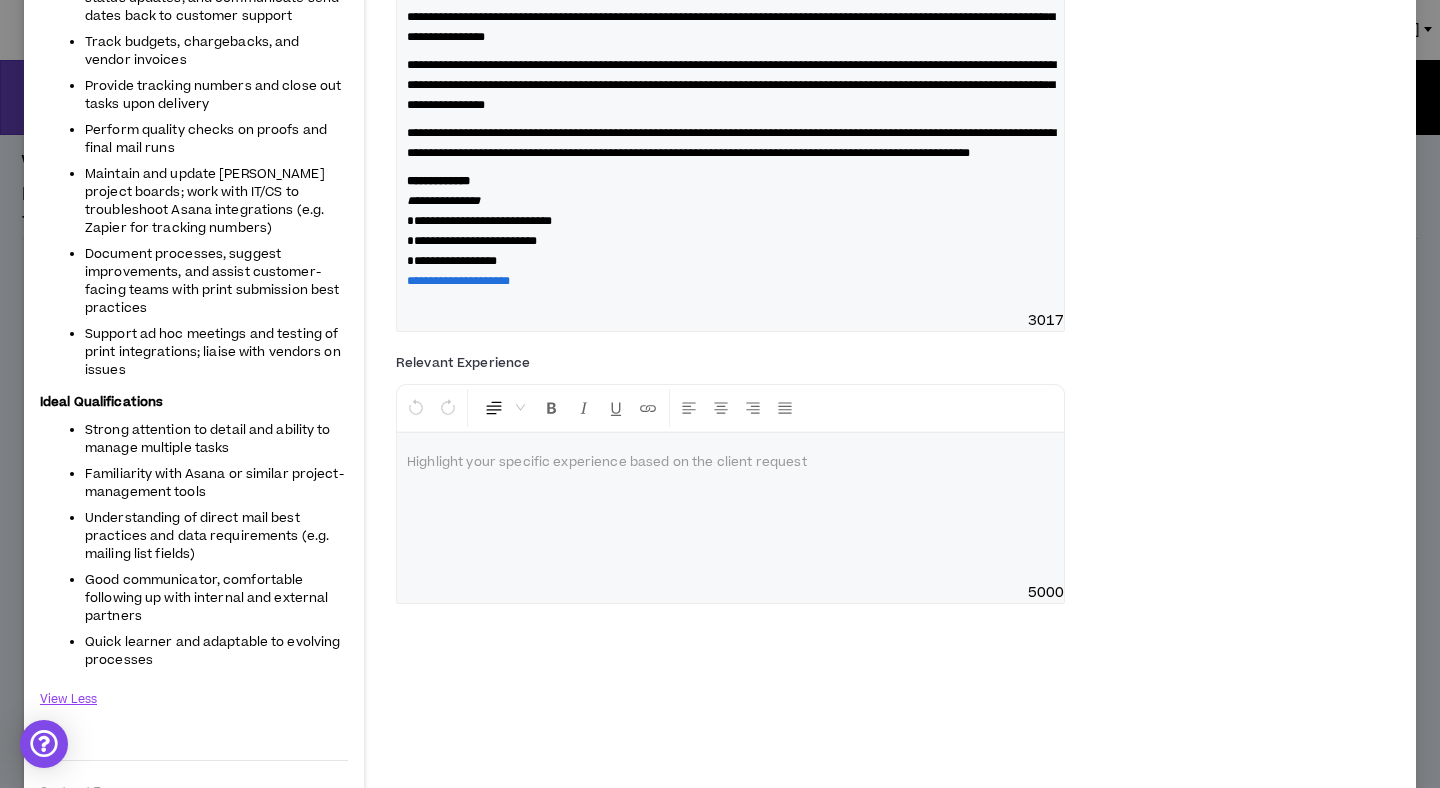 click at bounding box center (730, 463) 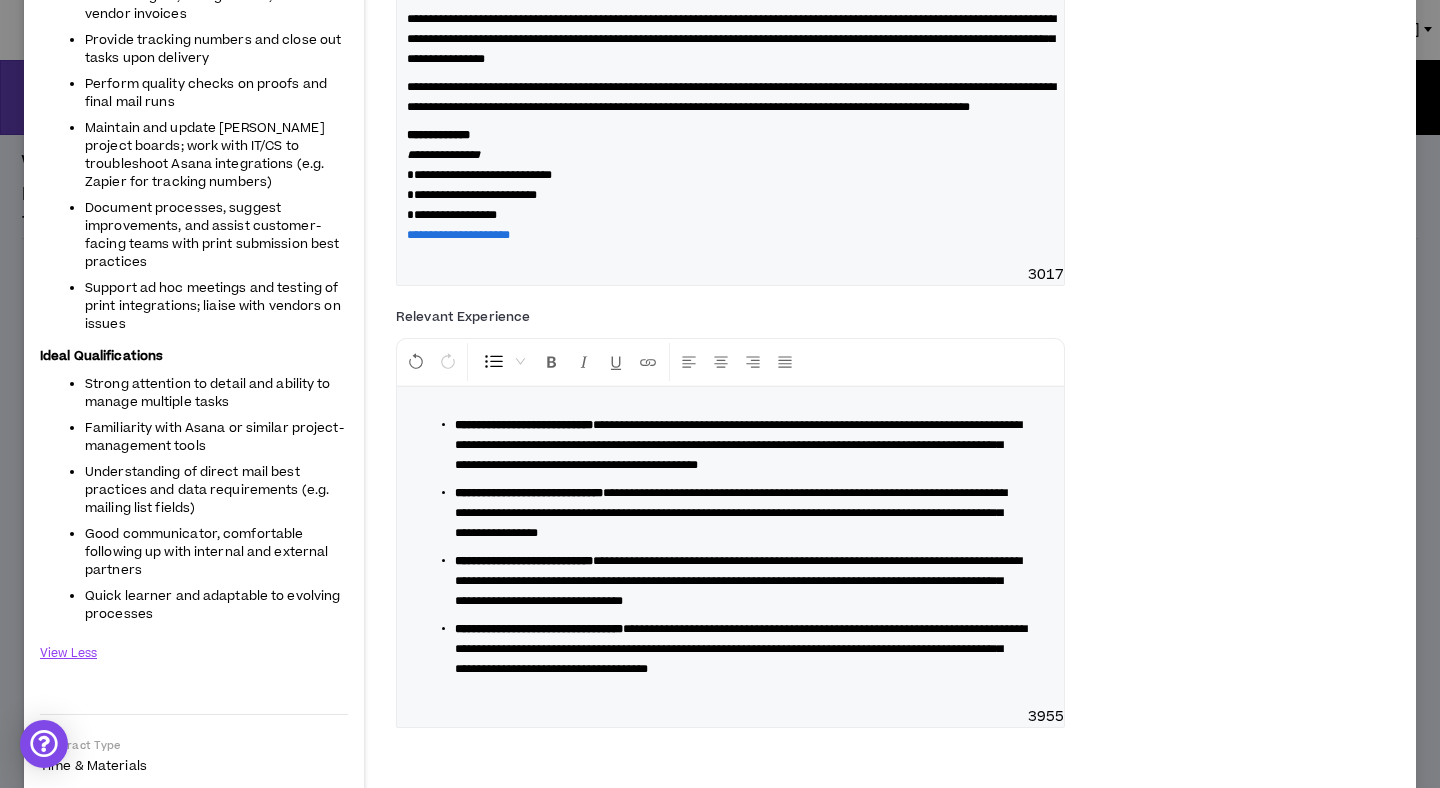 scroll, scrollTop: 615, scrollLeft: 0, axis: vertical 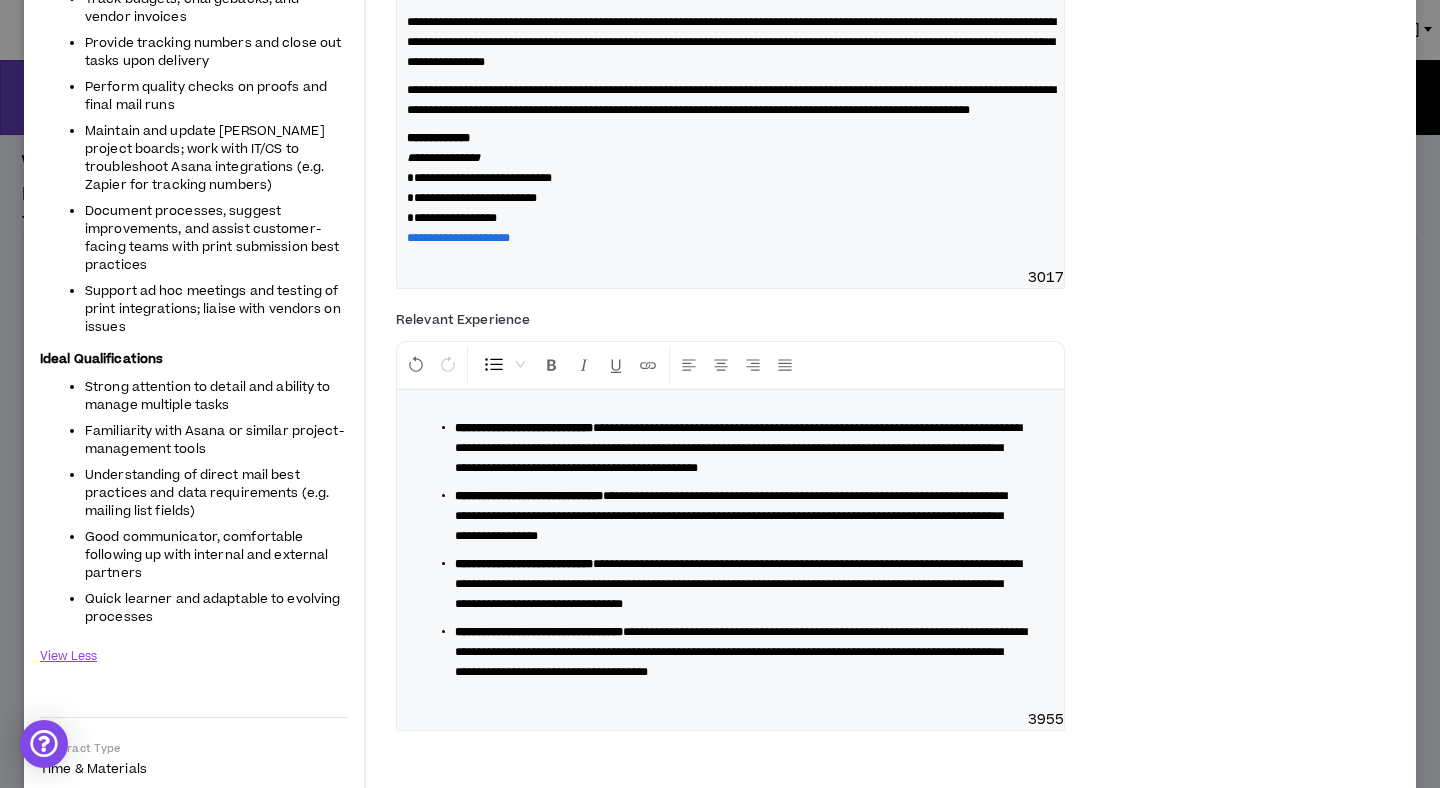 click on "**********" at bounding box center (524, 428) 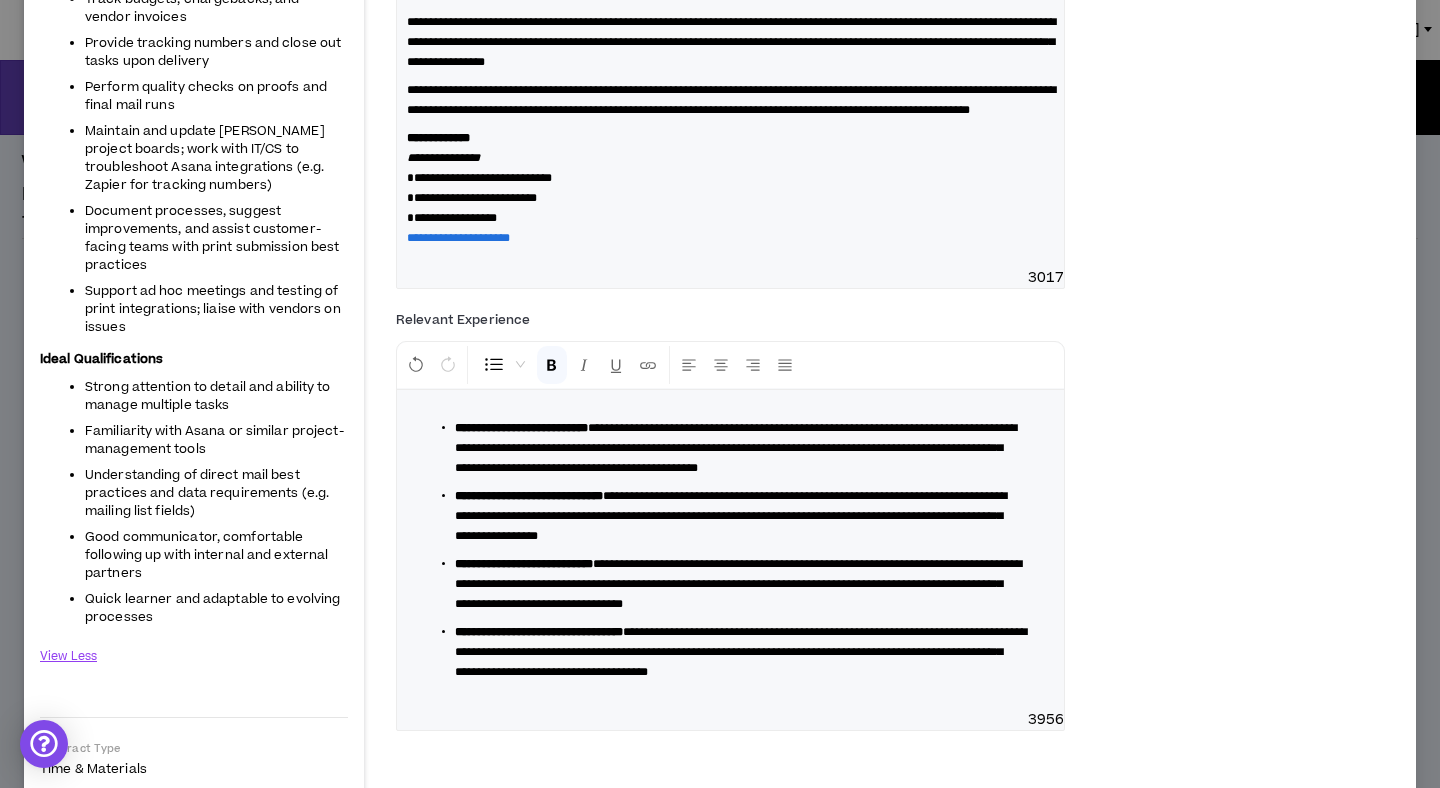 type 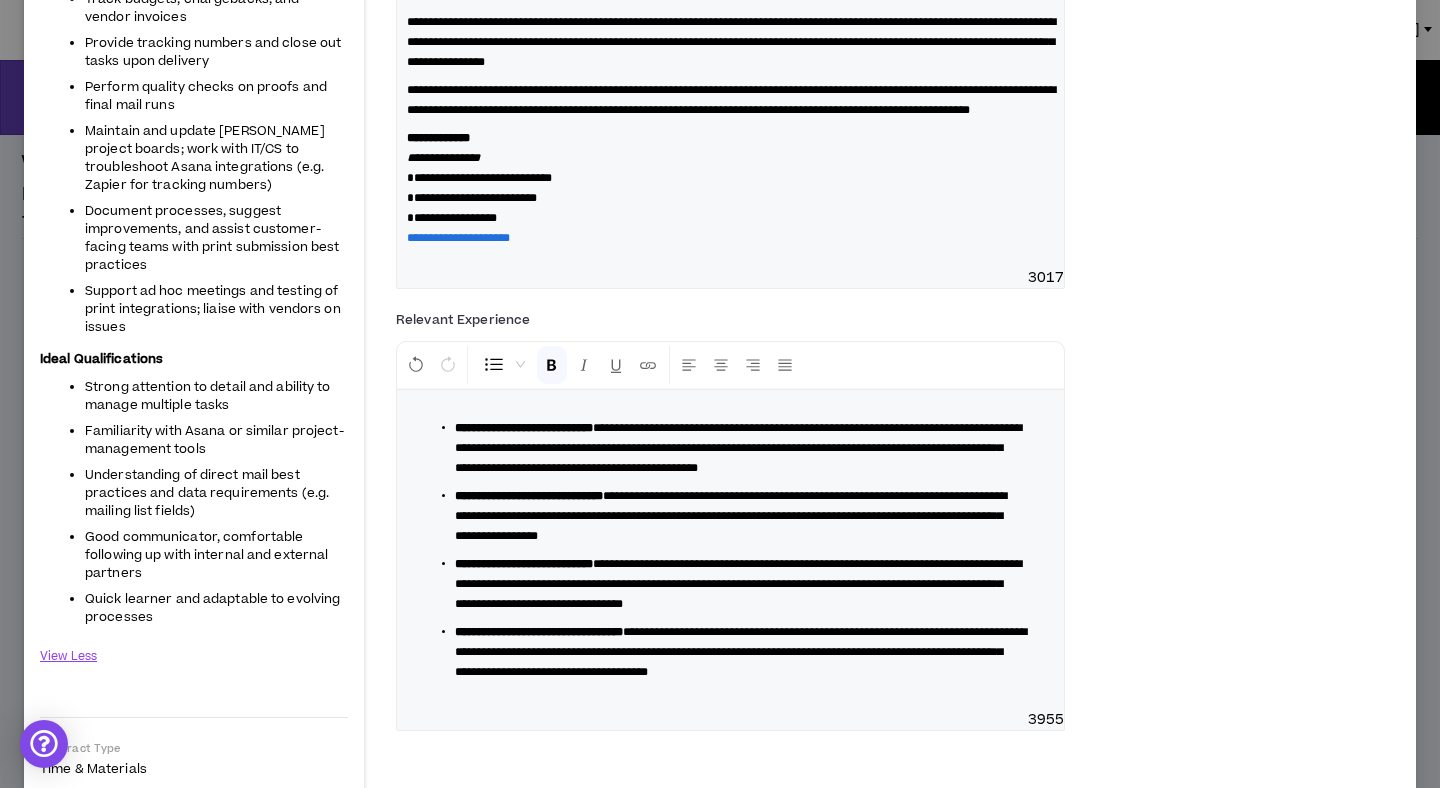 click on "**********" at bounding box center (738, 448) 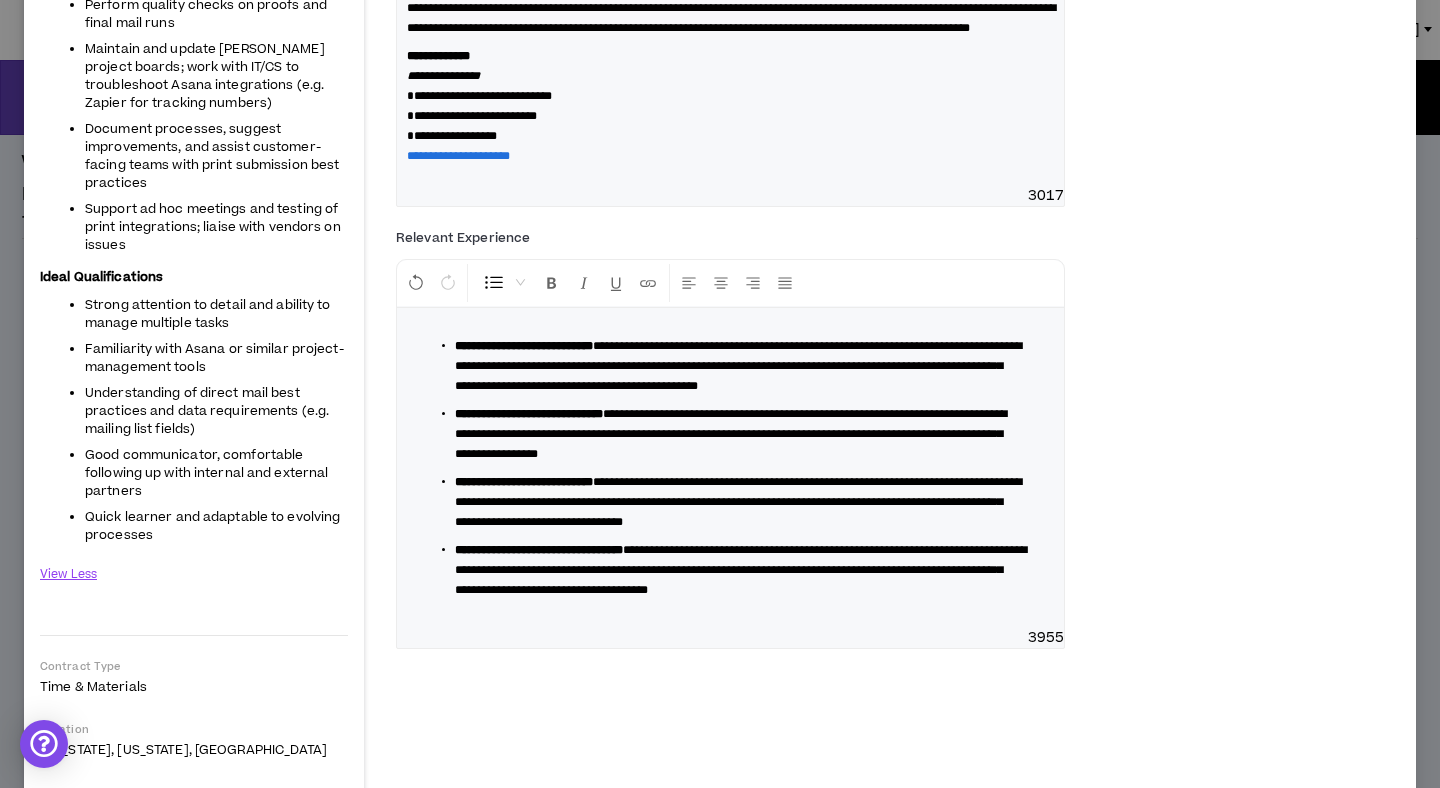 scroll, scrollTop: 698, scrollLeft: 0, axis: vertical 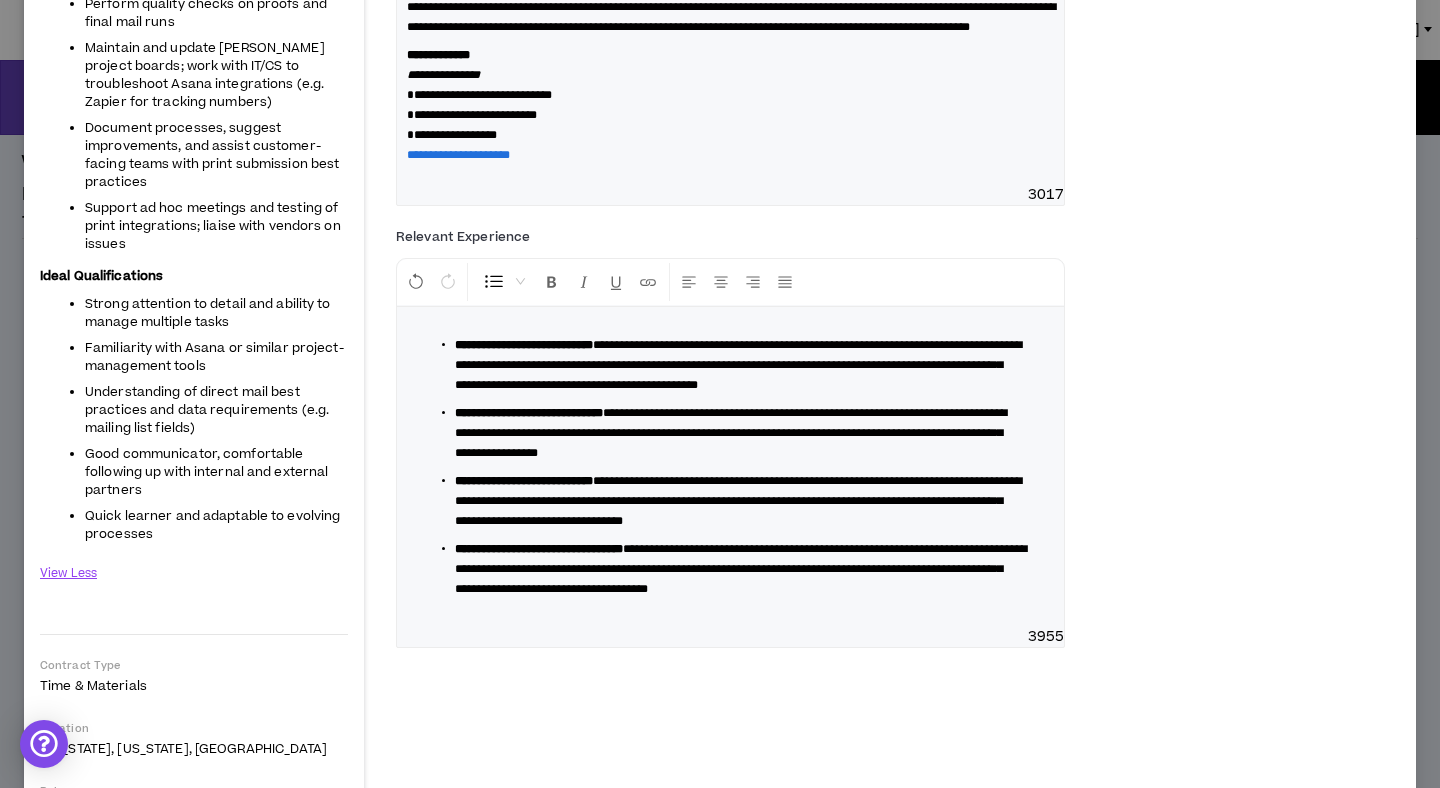 click on "**********" at bounding box center (529, 413) 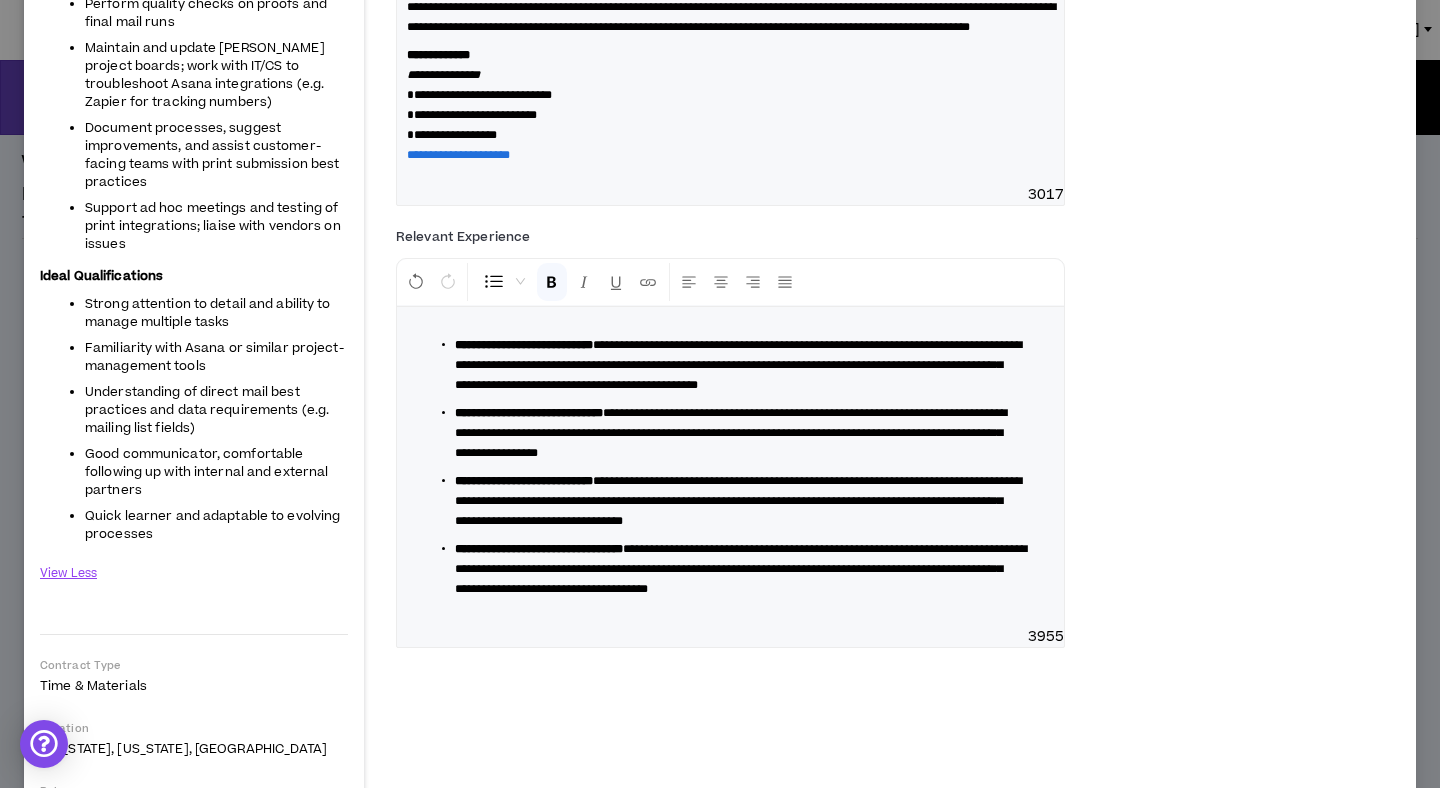 click on "**********" at bounding box center [524, 481] 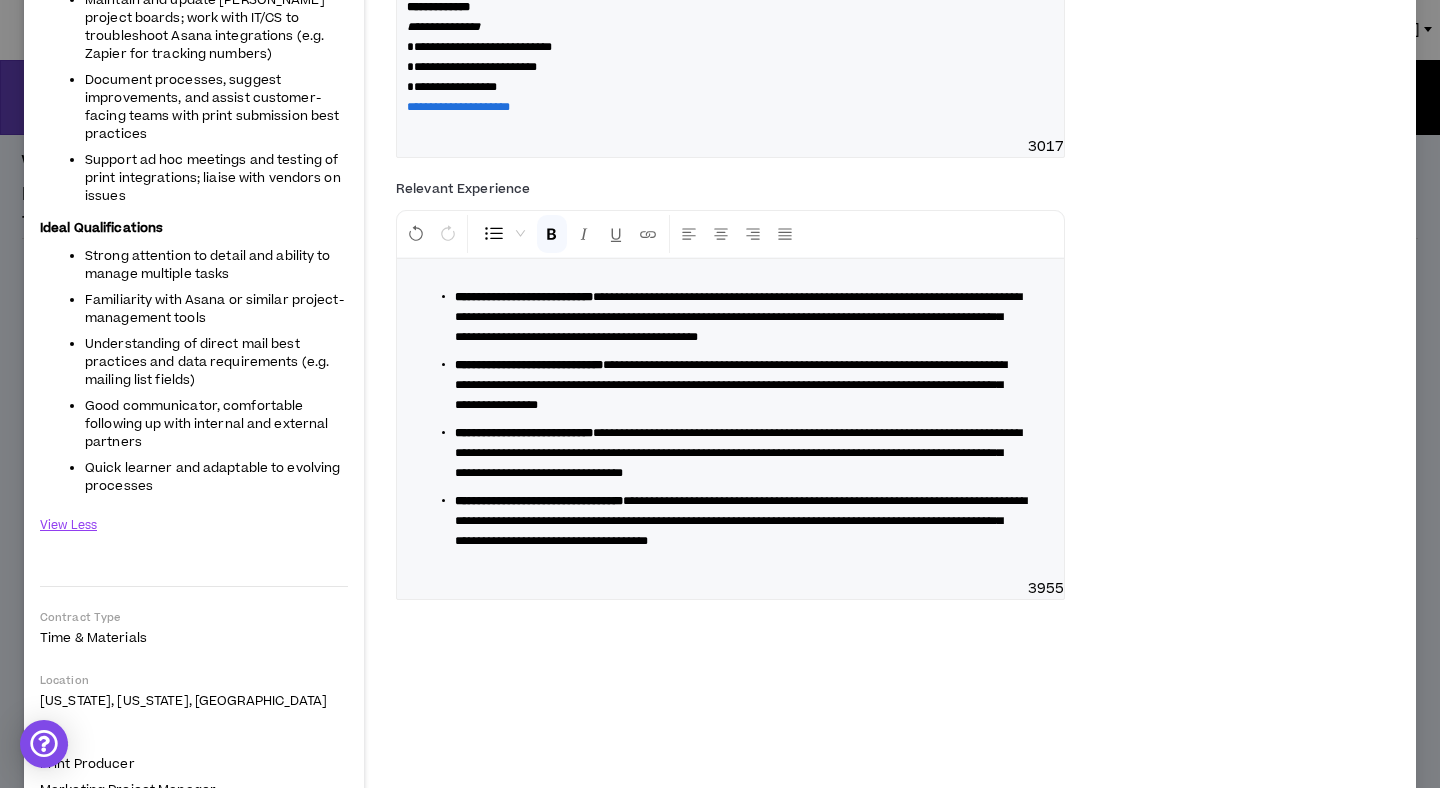 scroll, scrollTop: 762, scrollLeft: 0, axis: vertical 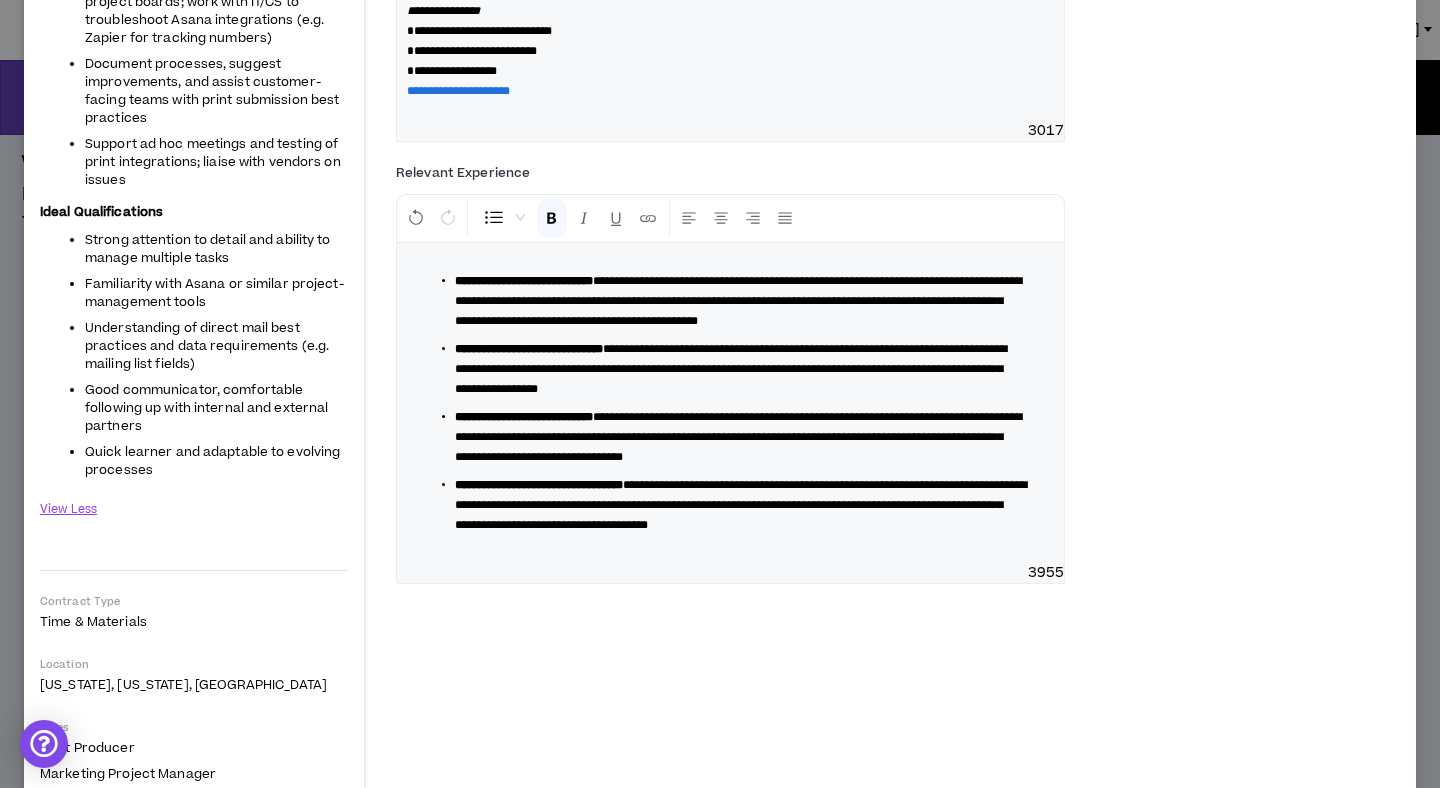 click on "**********" at bounding box center [738, 437] 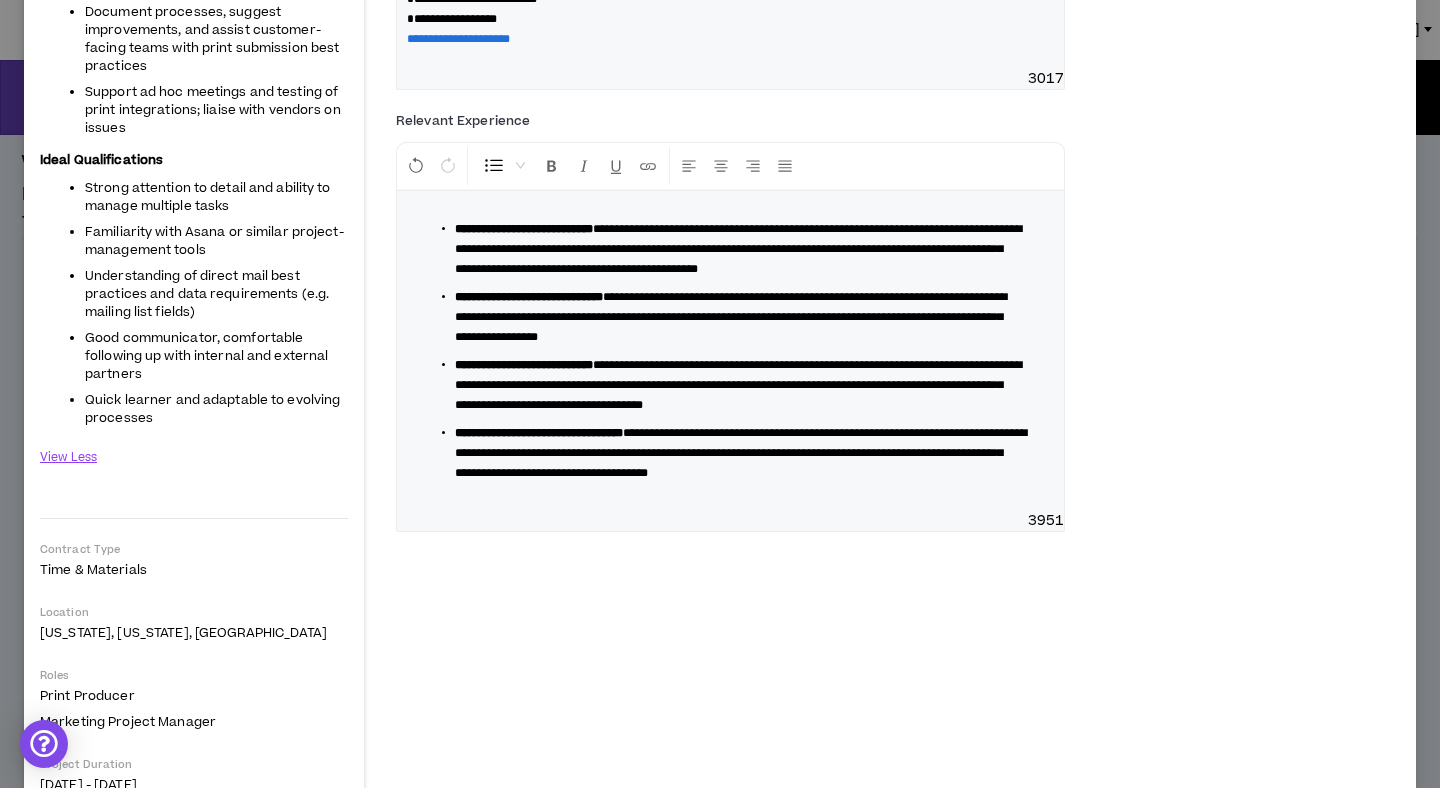 scroll, scrollTop: 821, scrollLeft: 0, axis: vertical 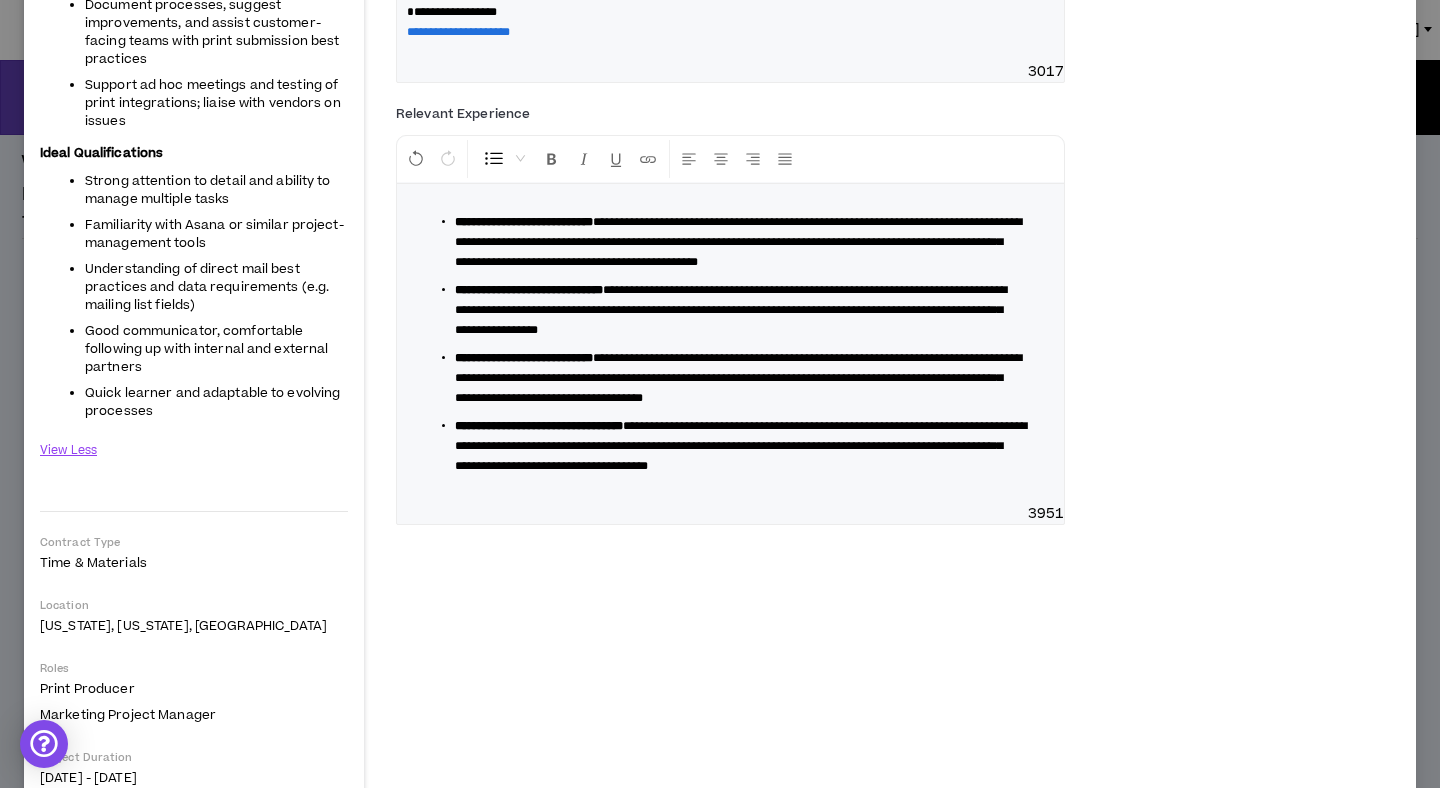 click on "**********" at bounding box center [539, 426] 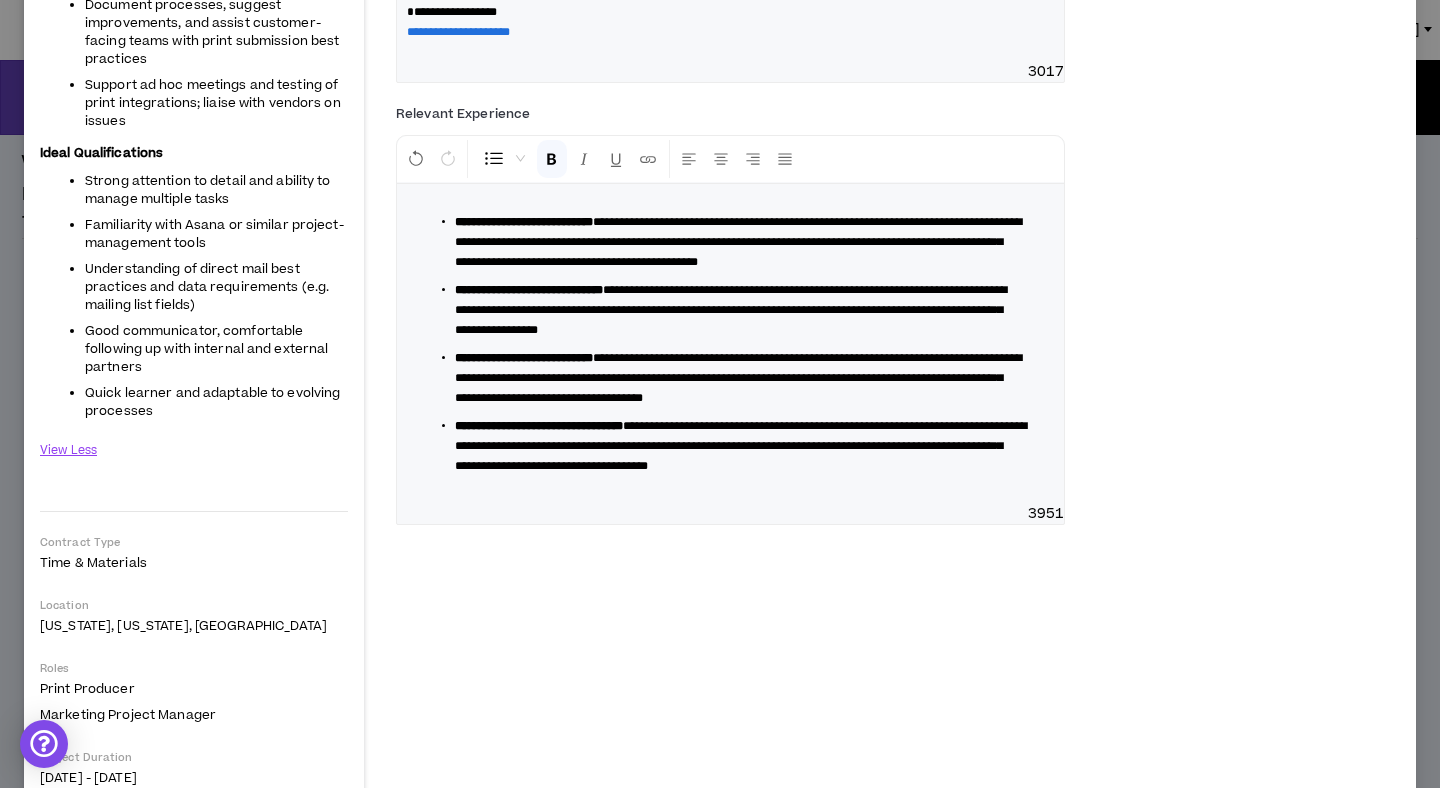 click on "**********" at bounding box center [539, 426] 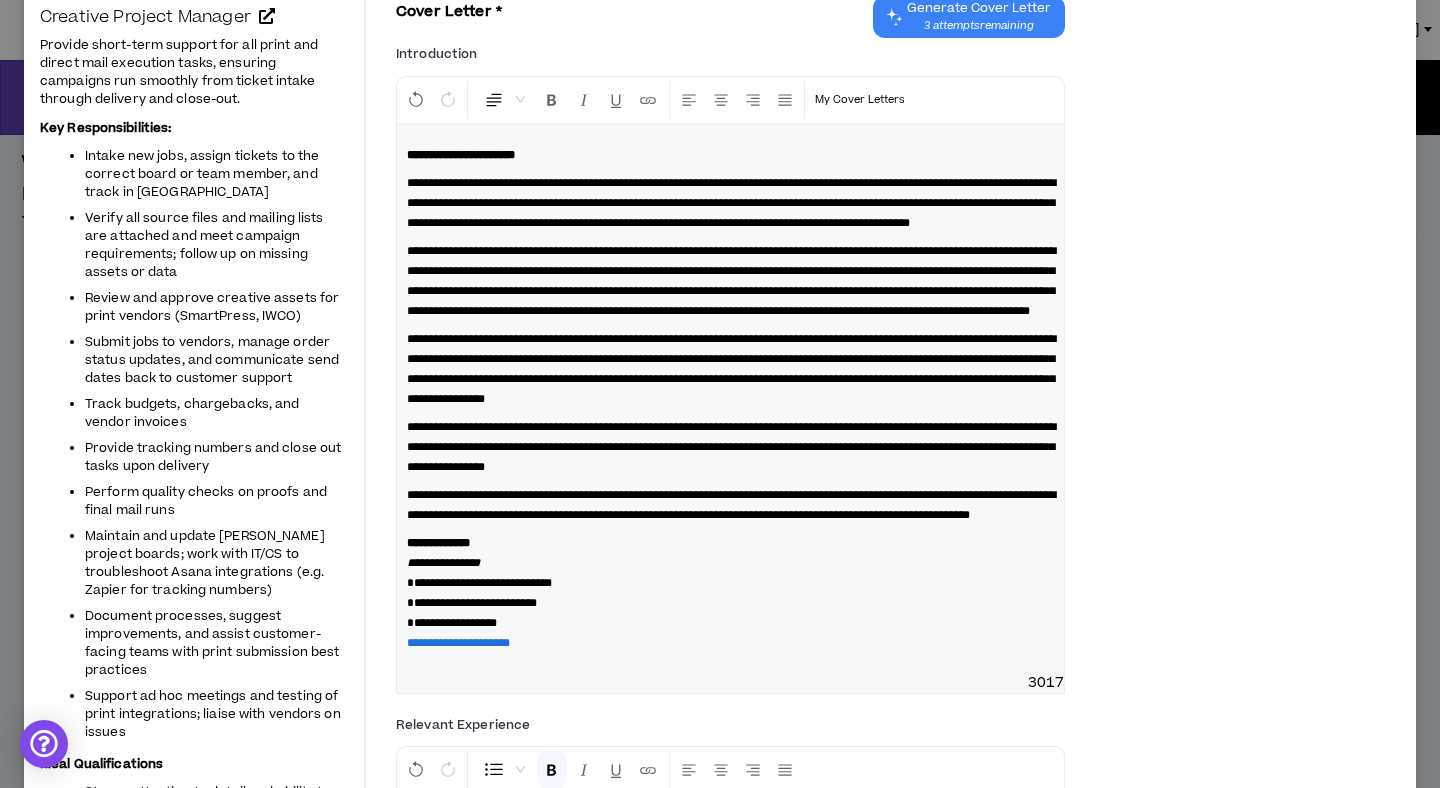scroll, scrollTop: 0, scrollLeft: 0, axis: both 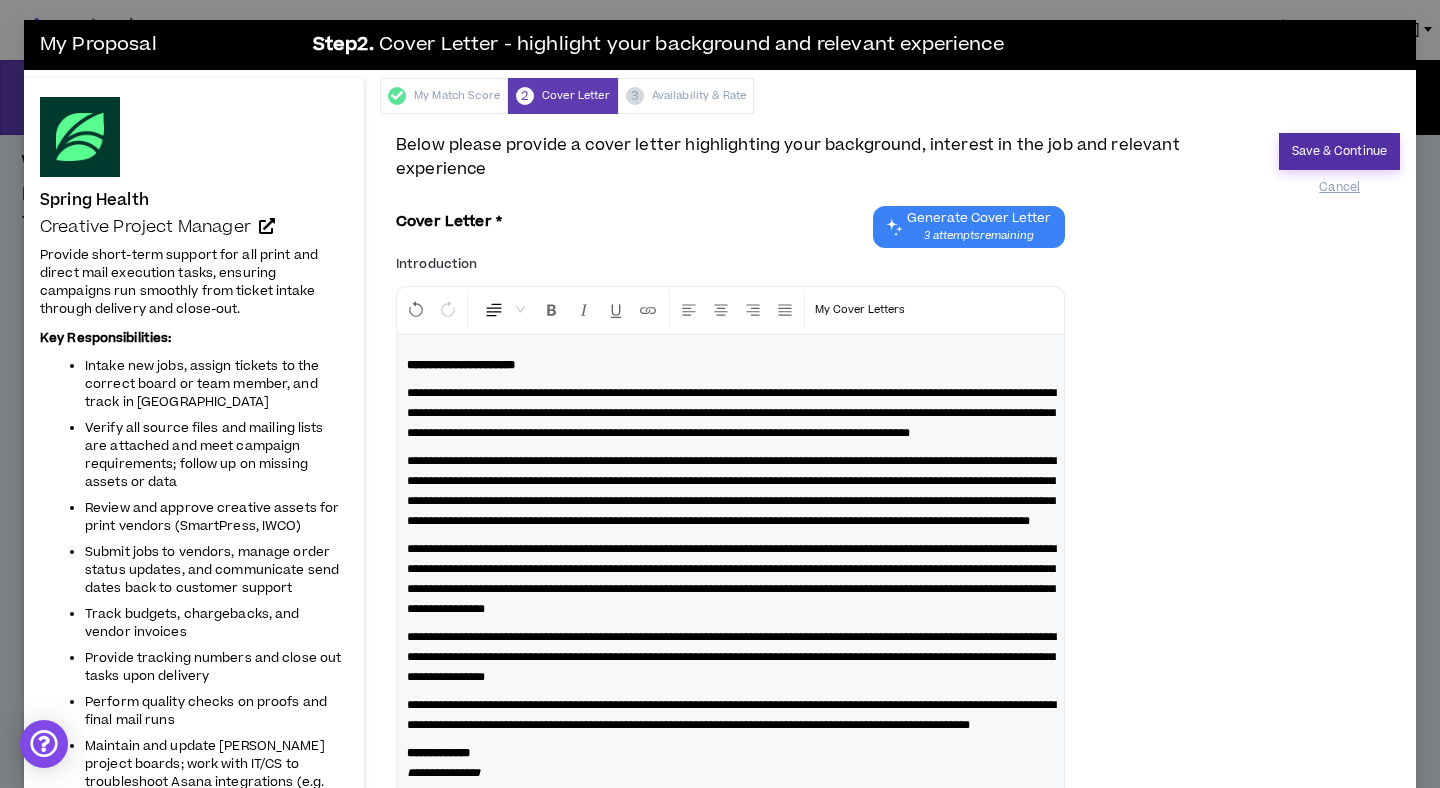 click on "Save & Continue" at bounding box center (1339, 151) 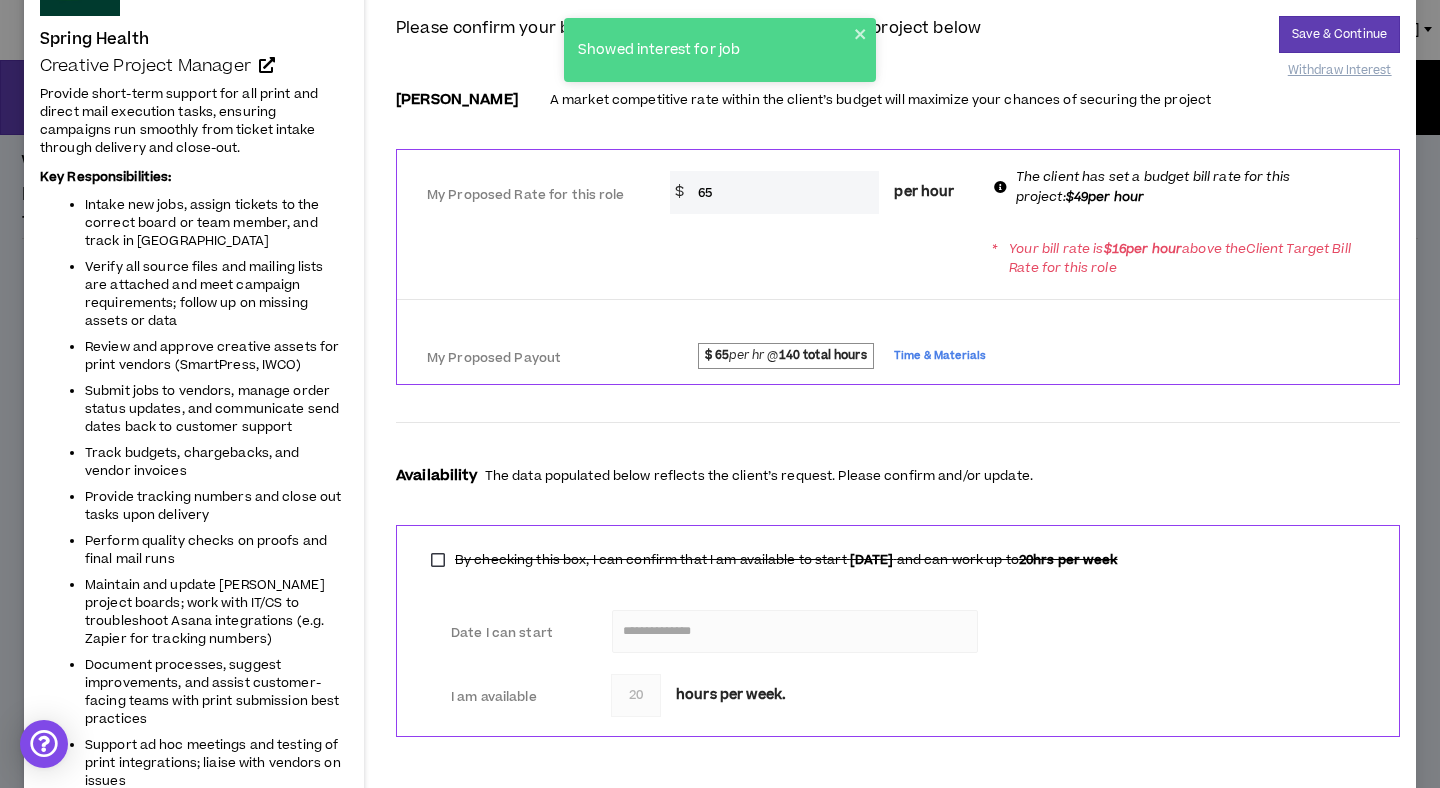 scroll, scrollTop: 20, scrollLeft: 0, axis: vertical 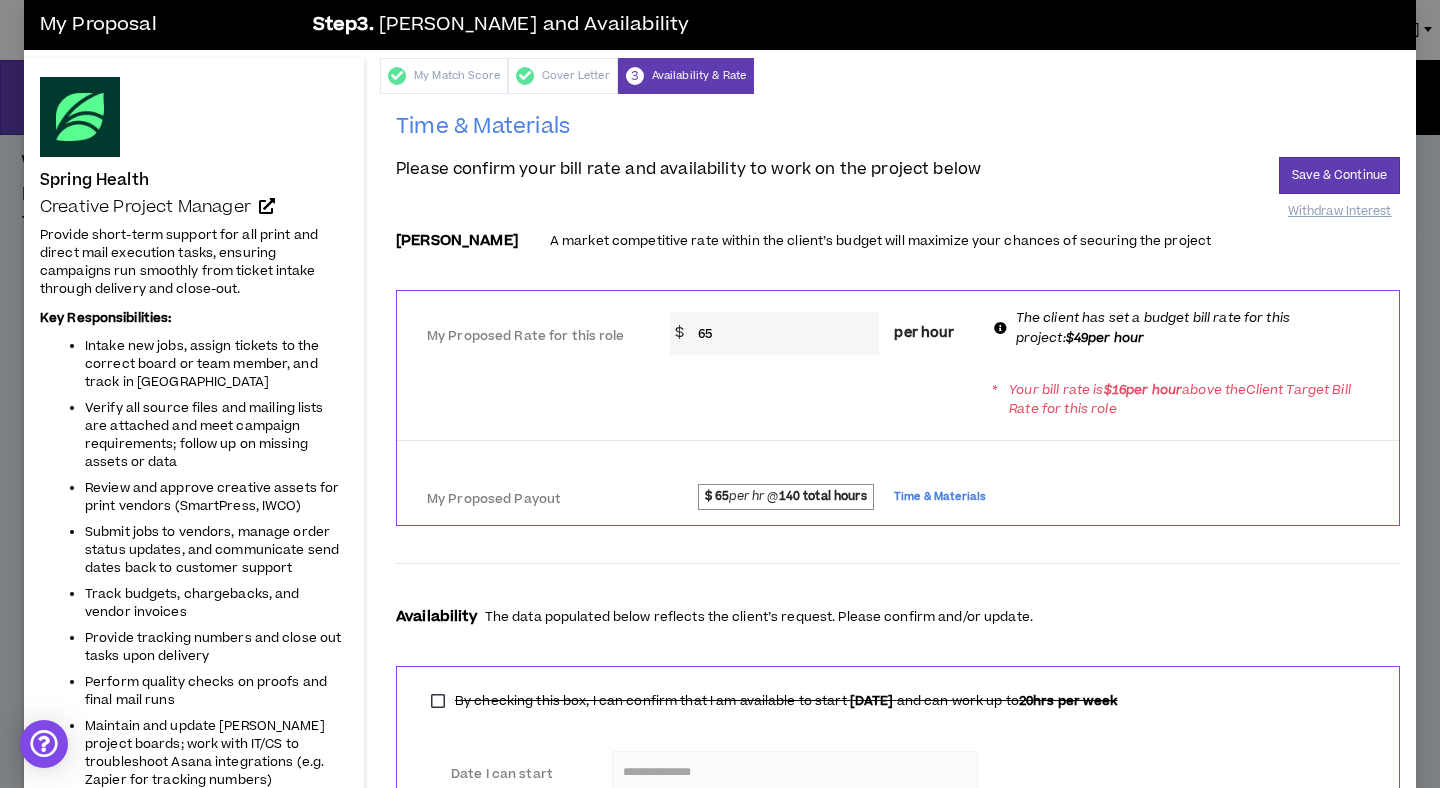 click on "65" at bounding box center [784, 333] 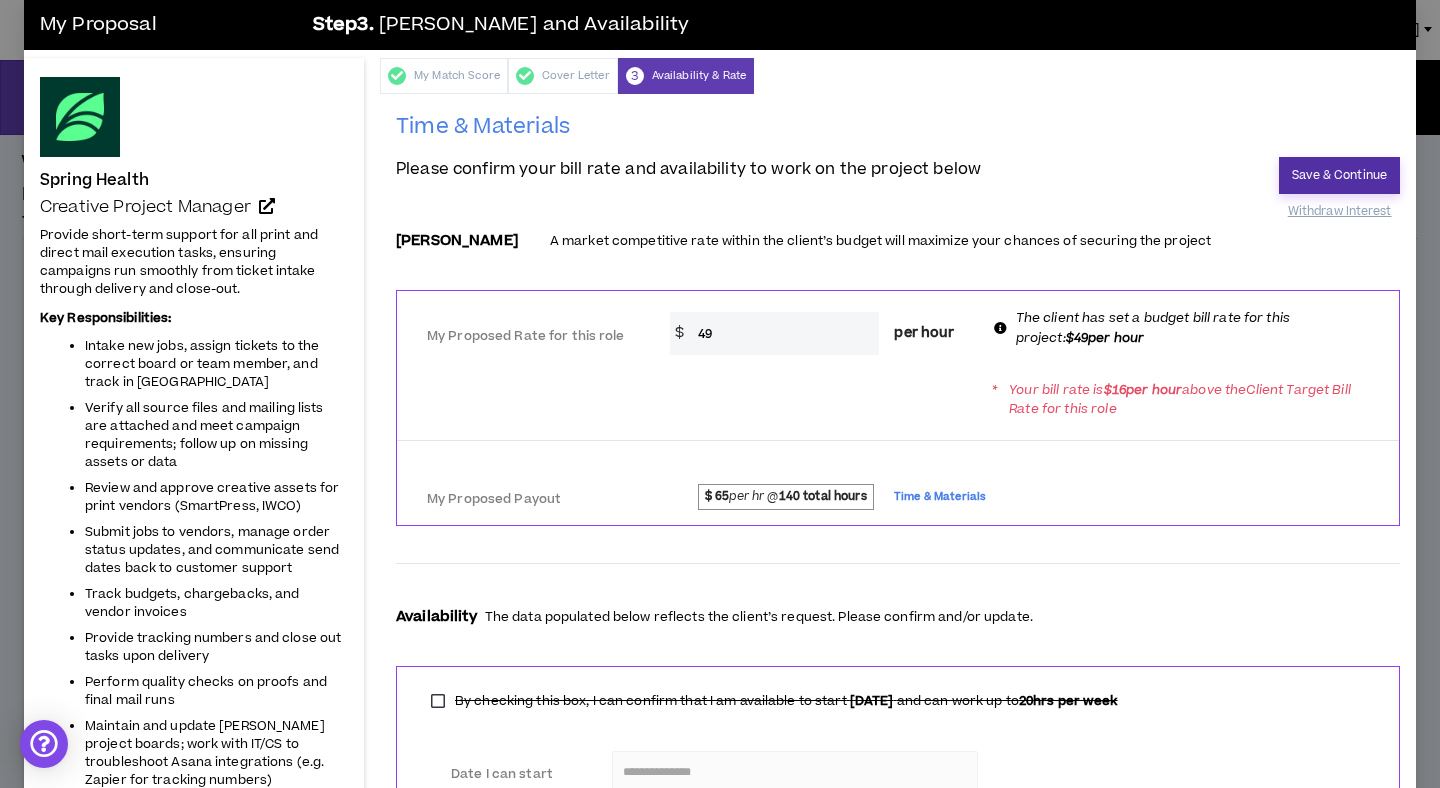type on "49" 